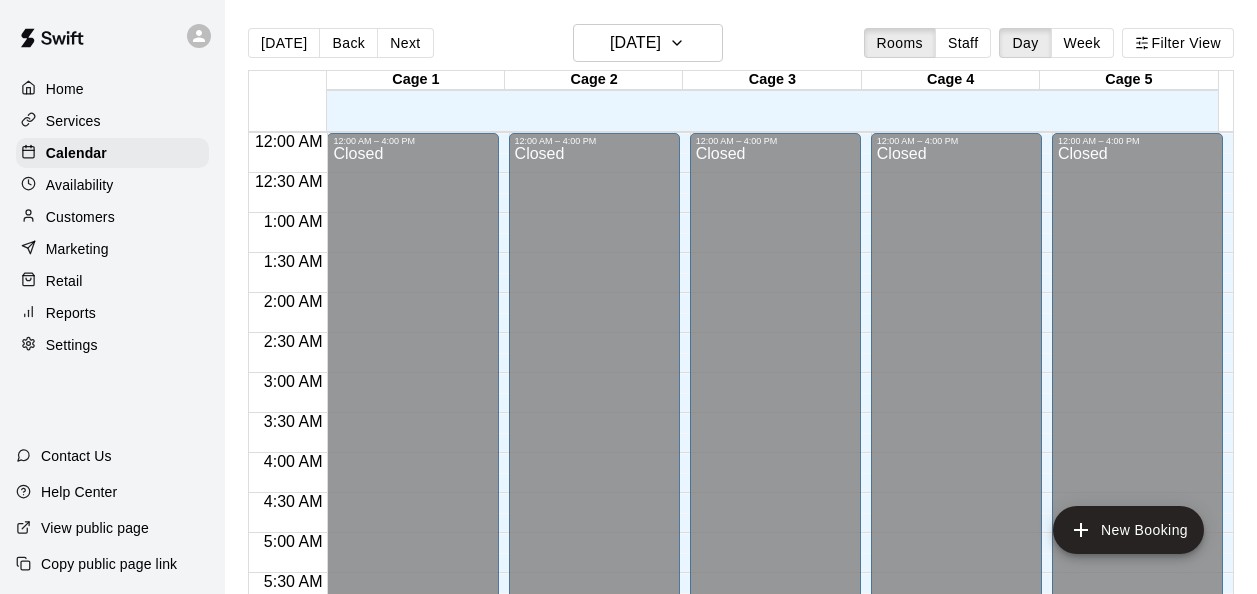 scroll, scrollTop: 0, scrollLeft: 0, axis: both 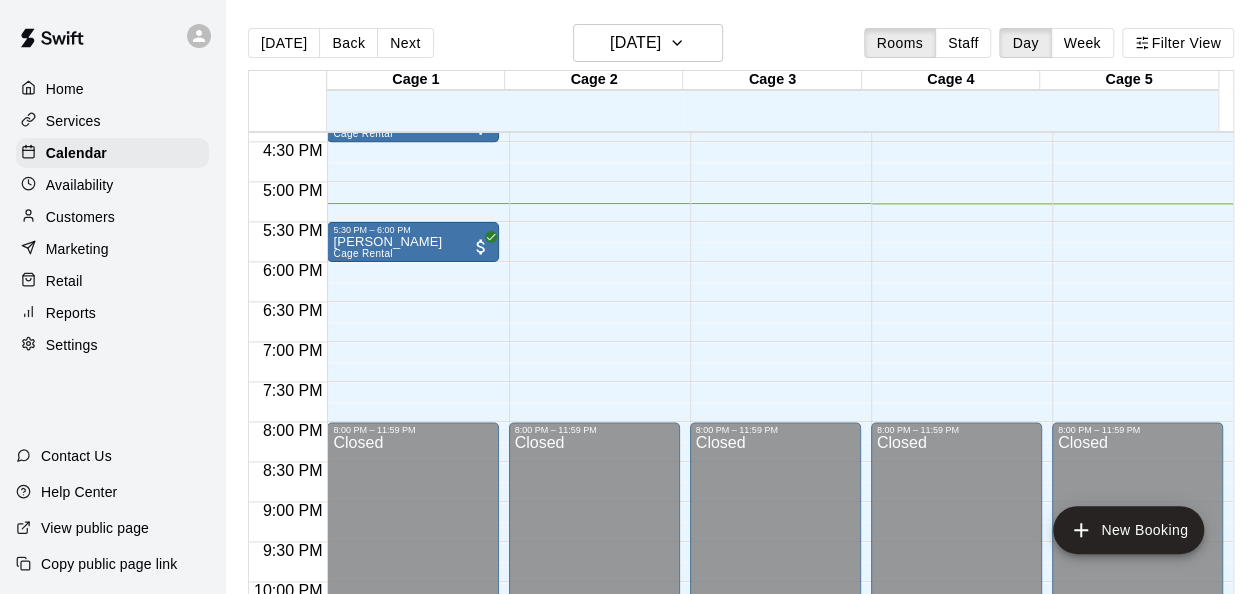 click on "Customers" at bounding box center (80, 217) 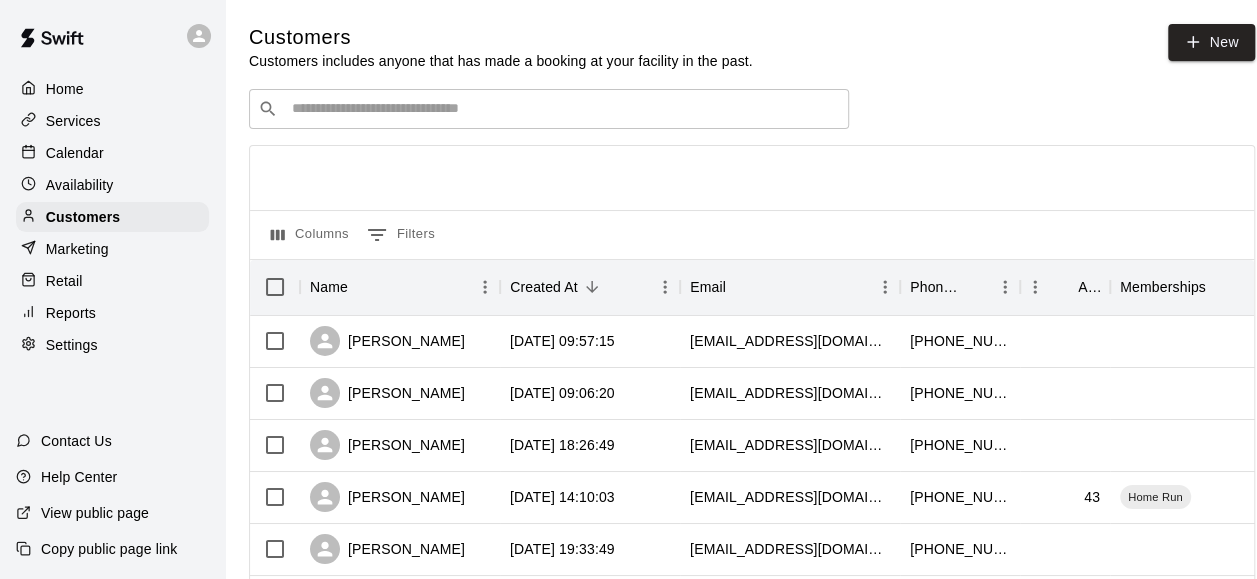click at bounding box center [563, 109] 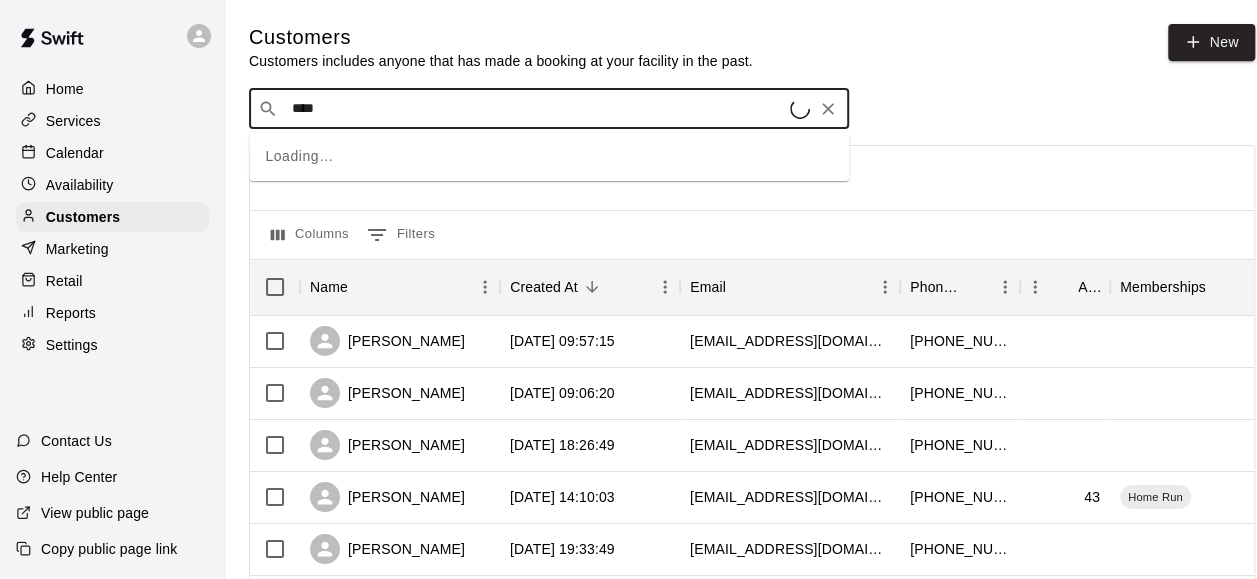 type on "****" 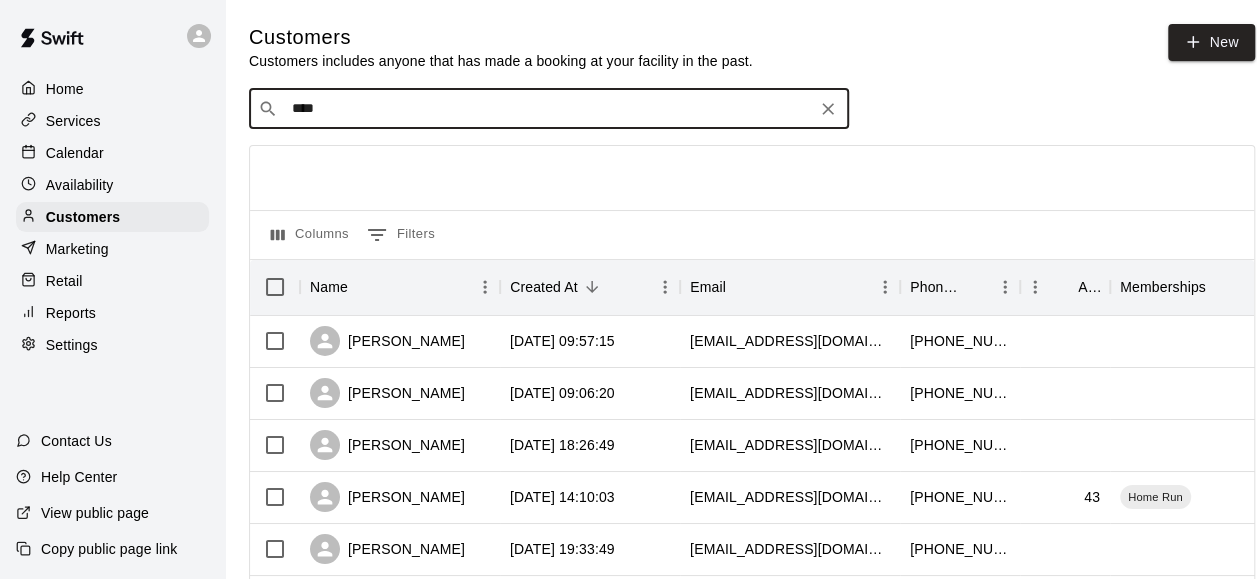 click on "****" at bounding box center [548, 109] 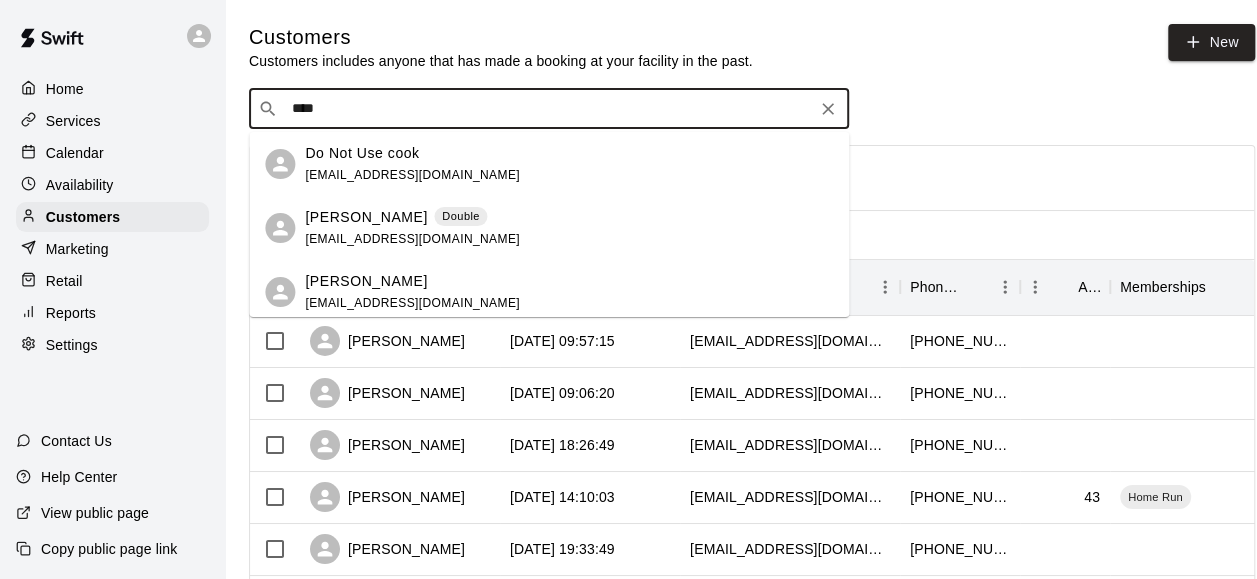 click on "[PERSON_NAME]" at bounding box center (366, 217) 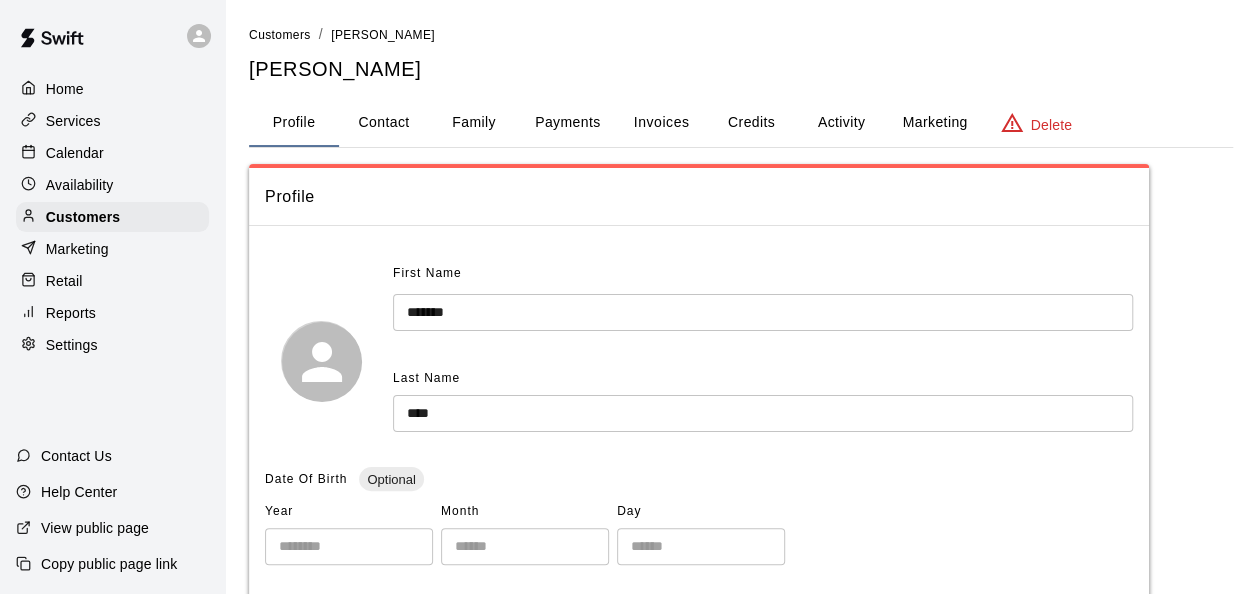 click on "Payments" at bounding box center [567, 123] 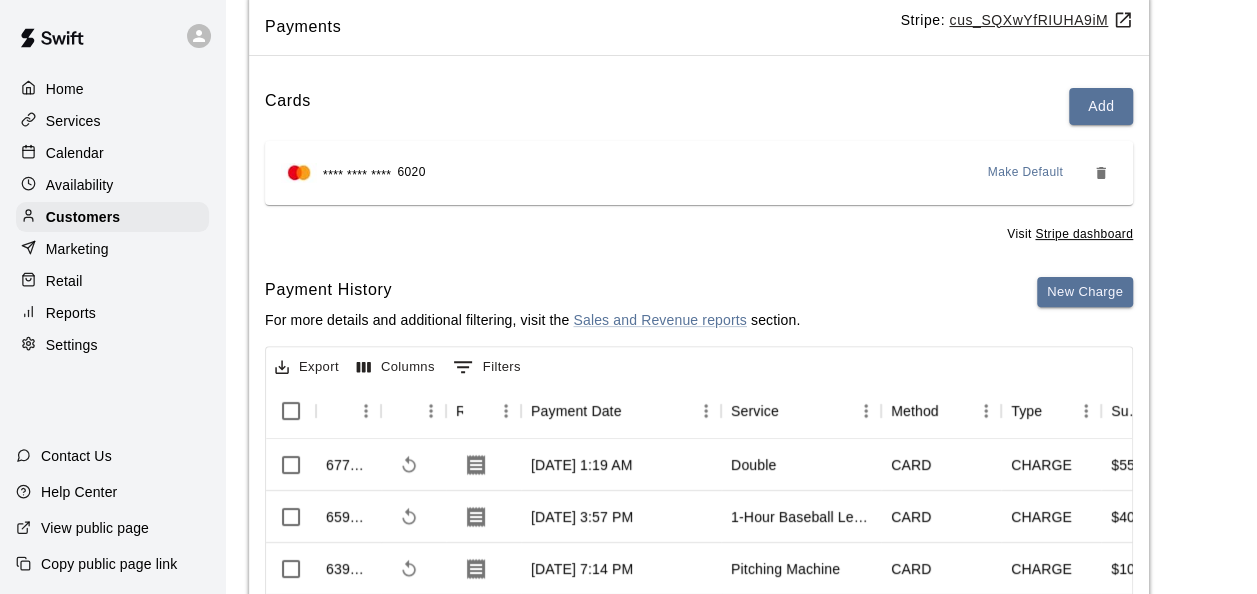 scroll, scrollTop: 157, scrollLeft: 0, axis: vertical 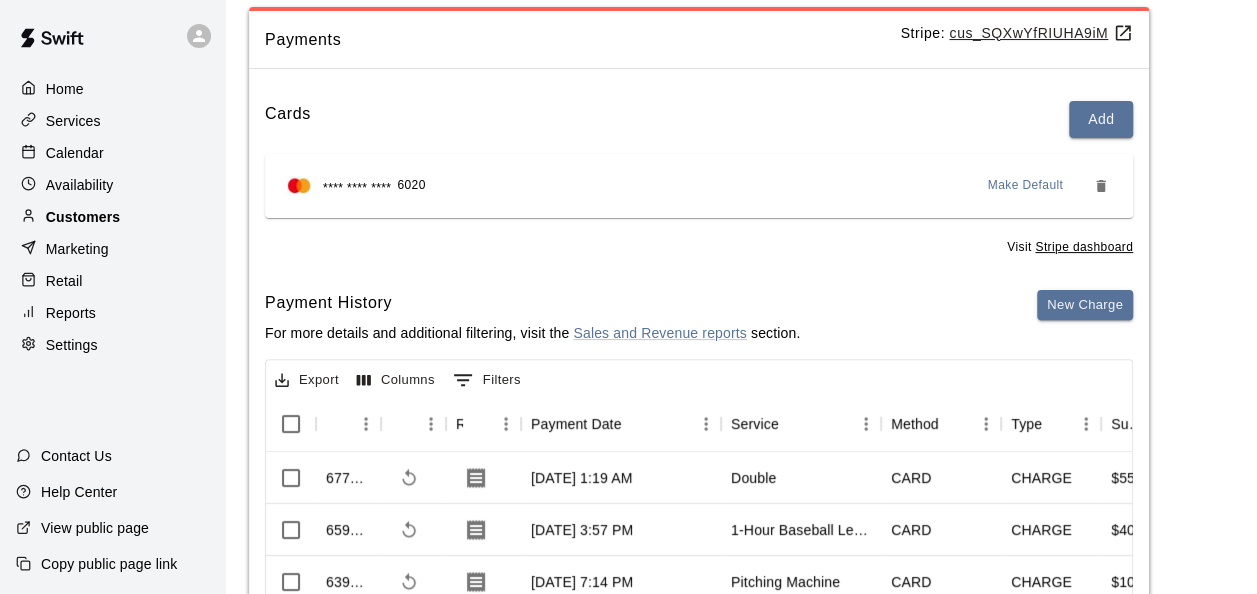 click on "Customers" at bounding box center (83, 217) 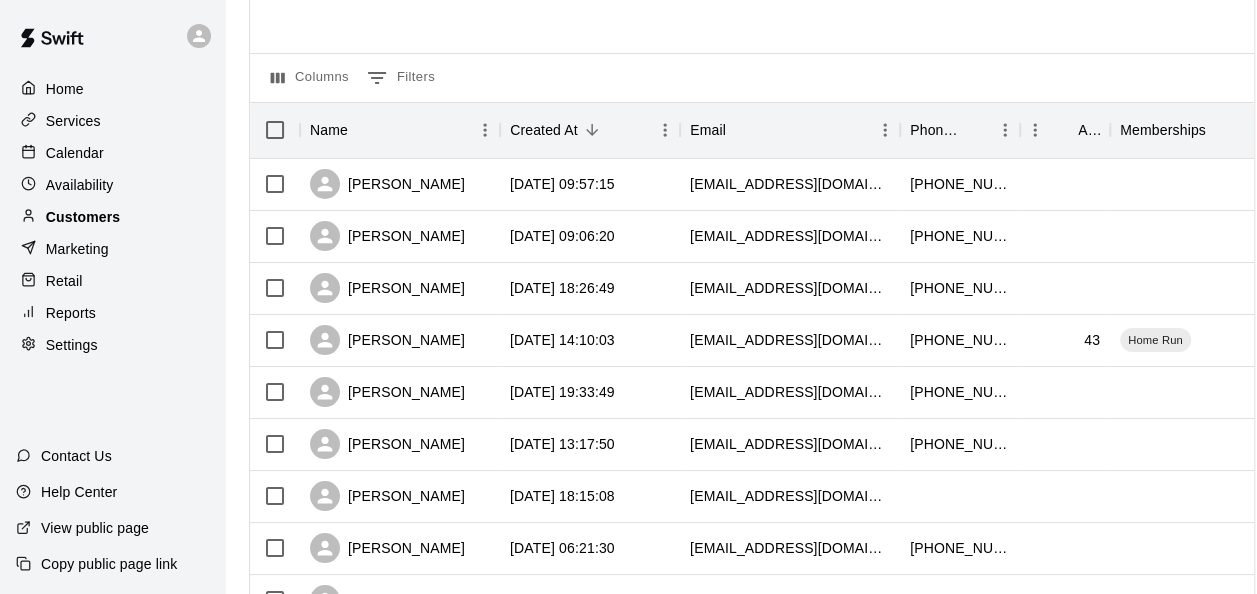 scroll, scrollTop: 0, scrollLeft: 0, axis: both 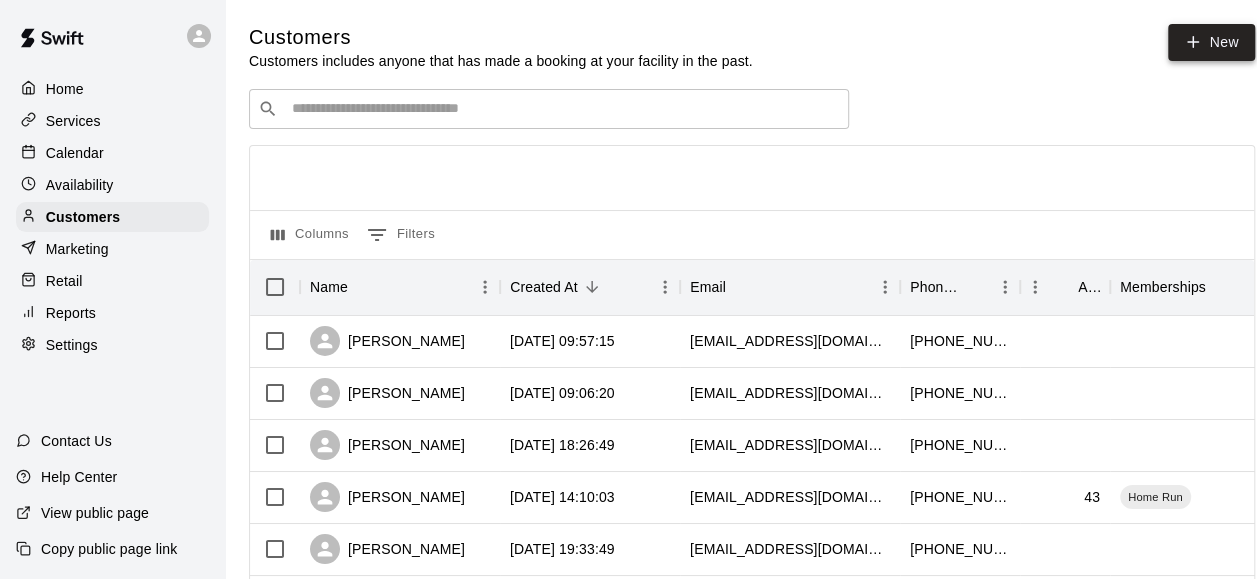 click on "New" at bounding box center (1211, 42) 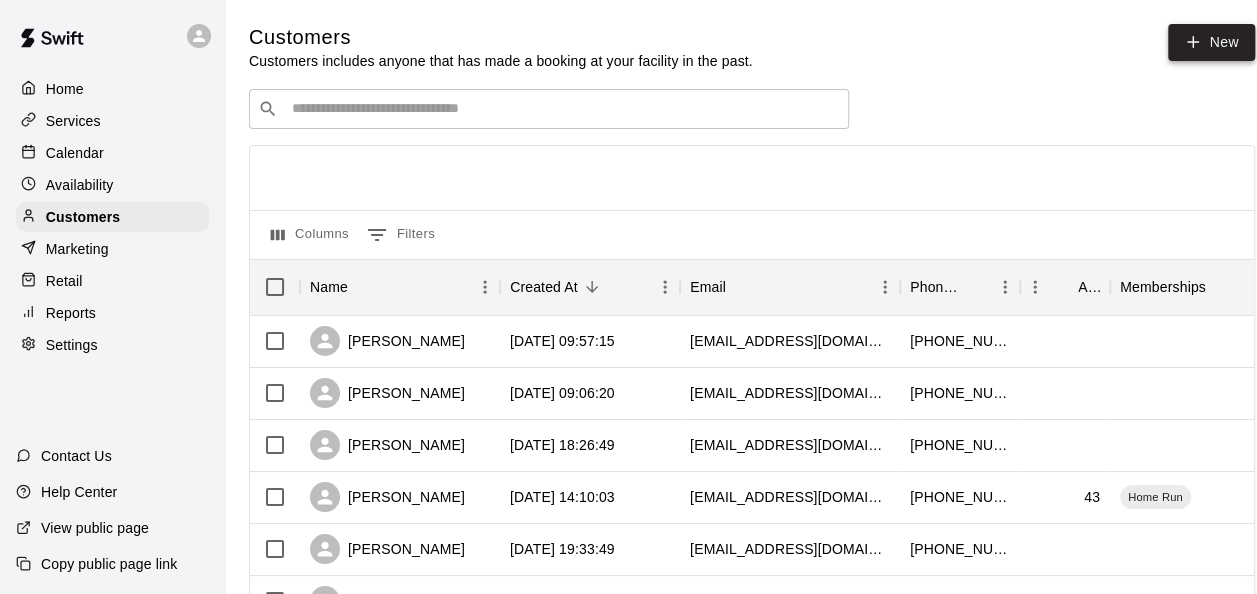select on "**" 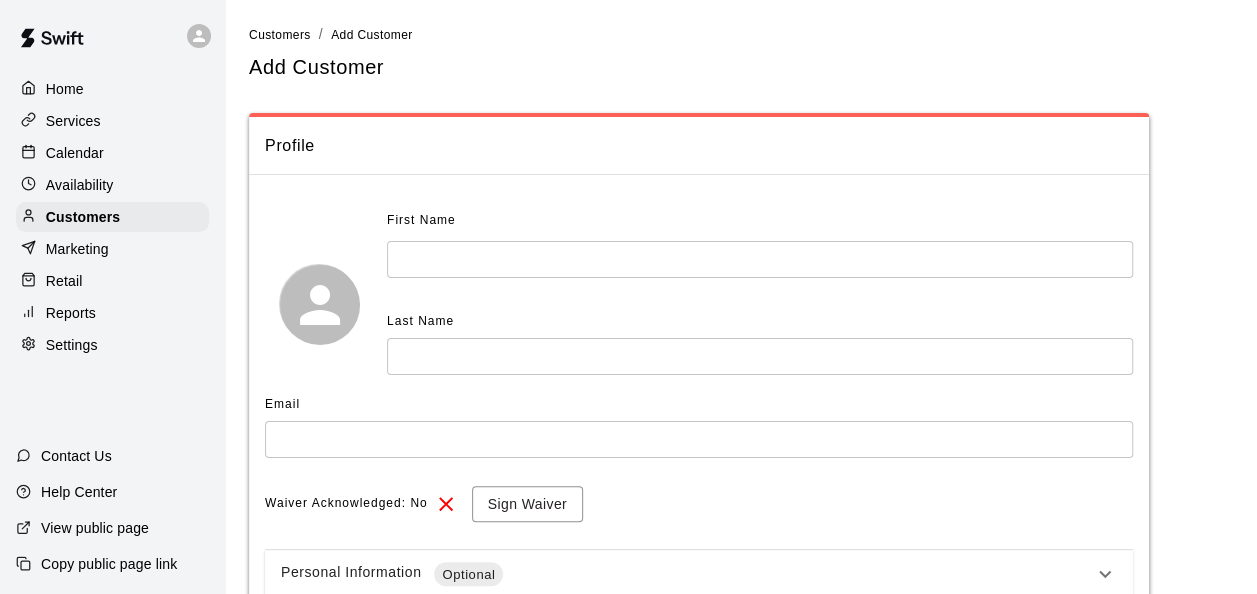 click at bounding box center [760, 259] 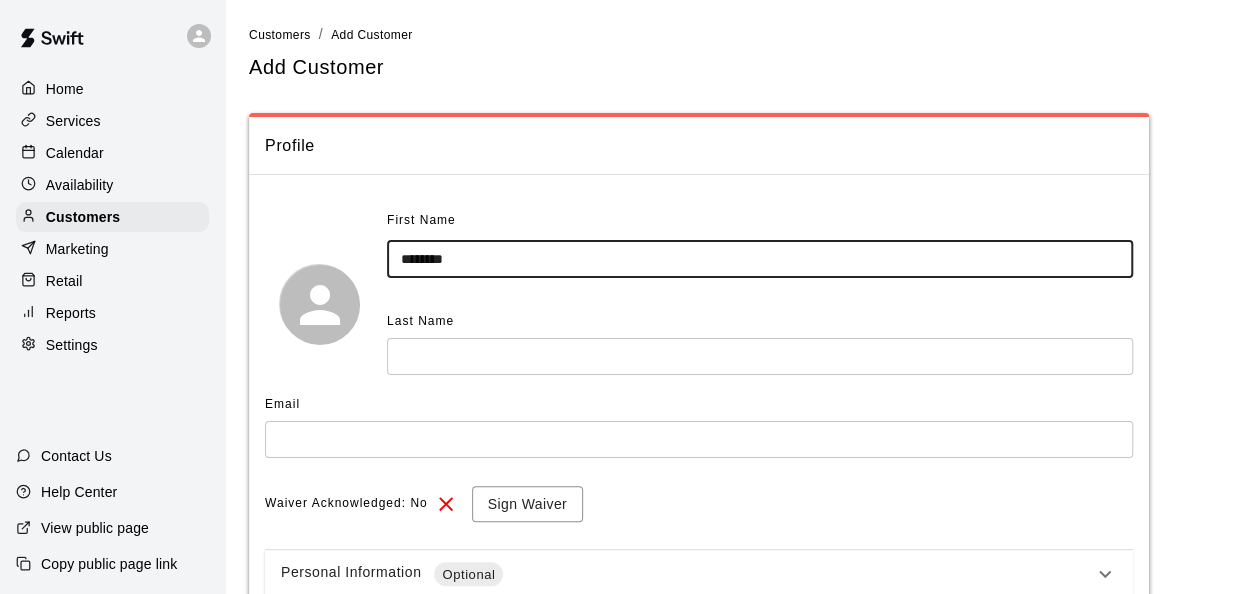 type on "********" 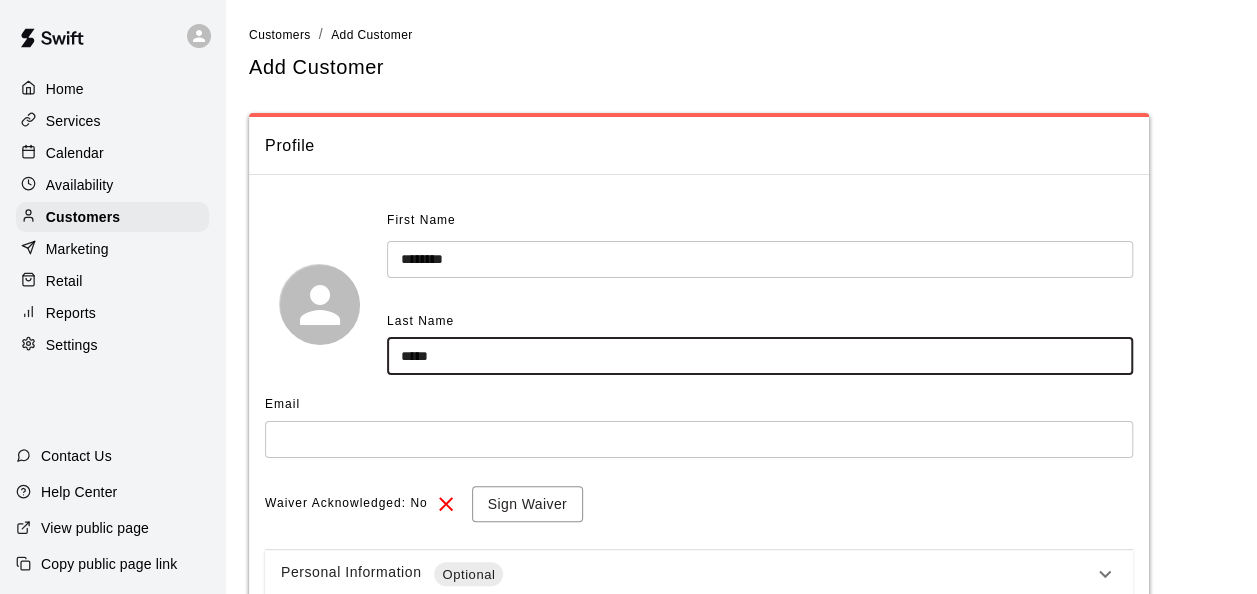 type on "*****" 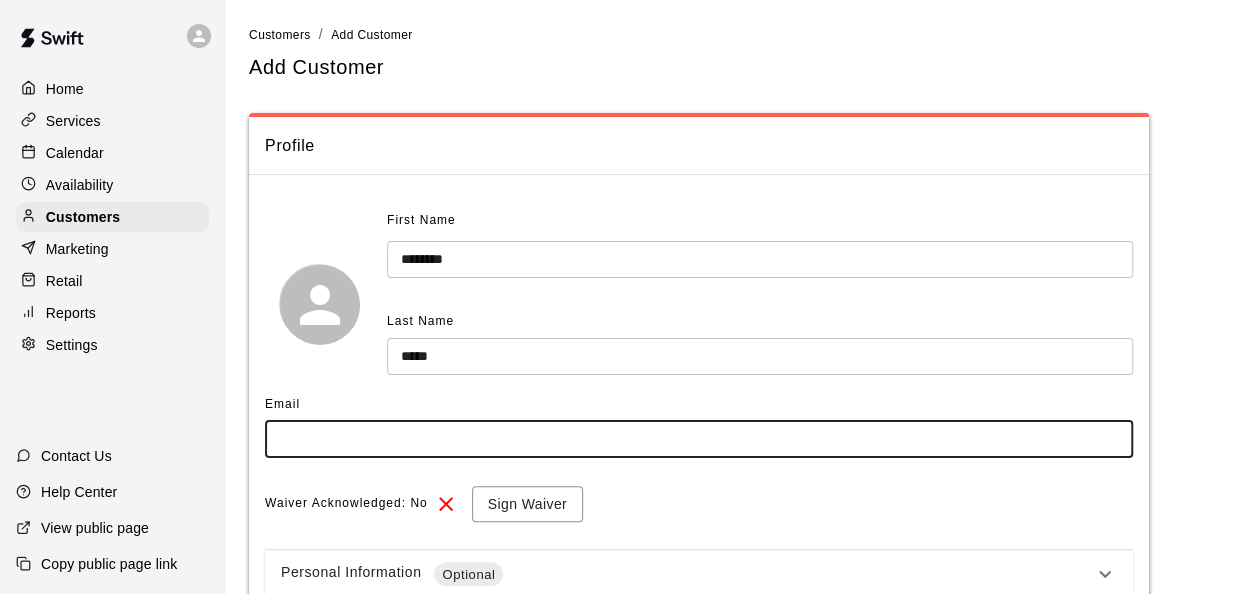 click at bounding box center (699, 439) 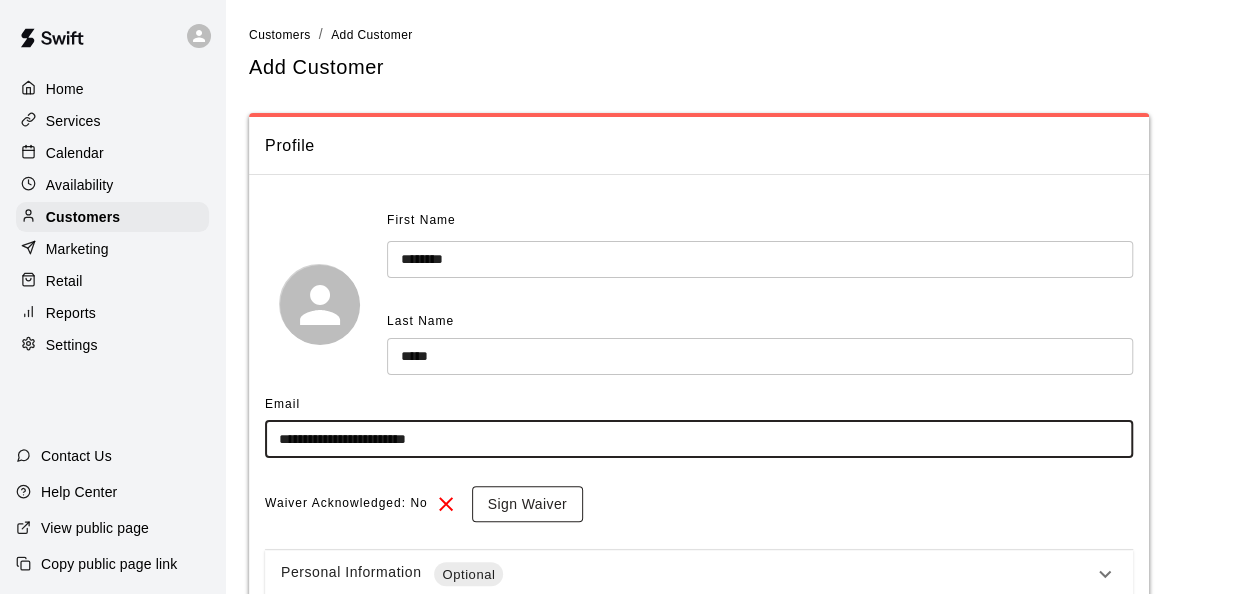 type on "**********" 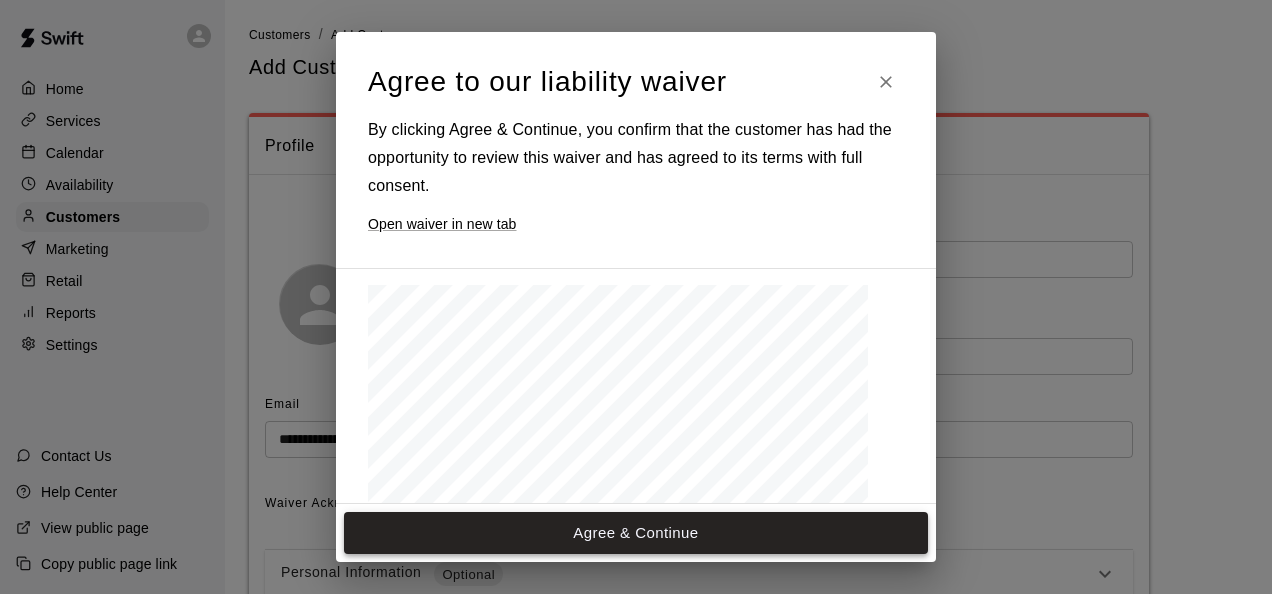 click on "Agree & Continue" at bounding box center [636, 533] 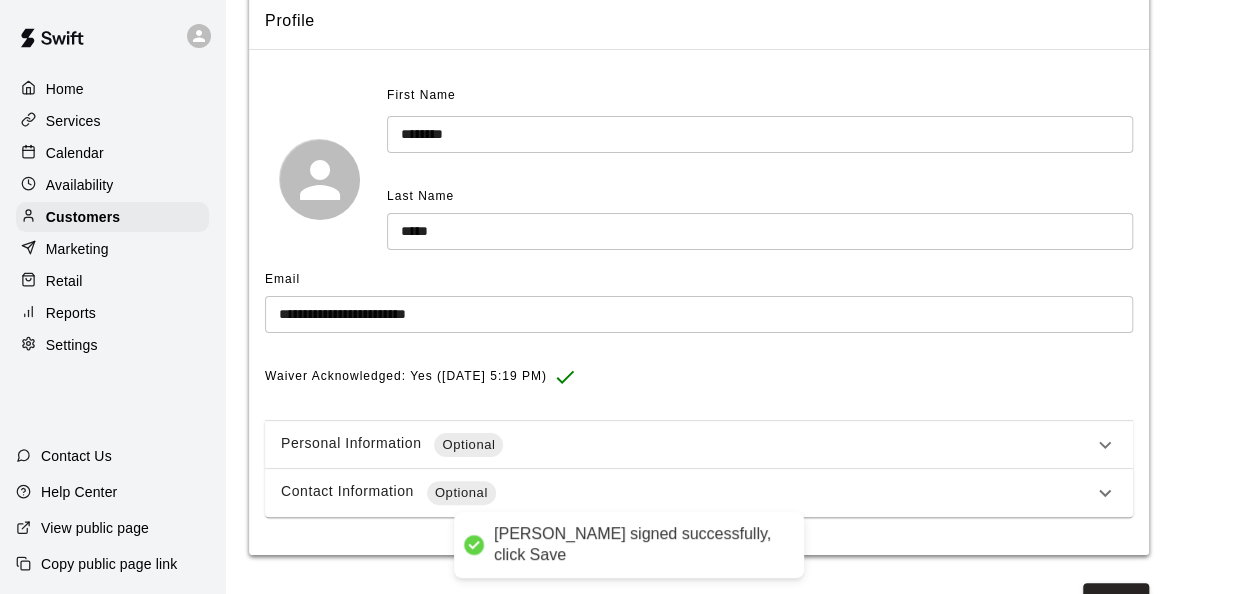 scroll, scrollTop: 166, scrollLeft: 0, axis: vertical 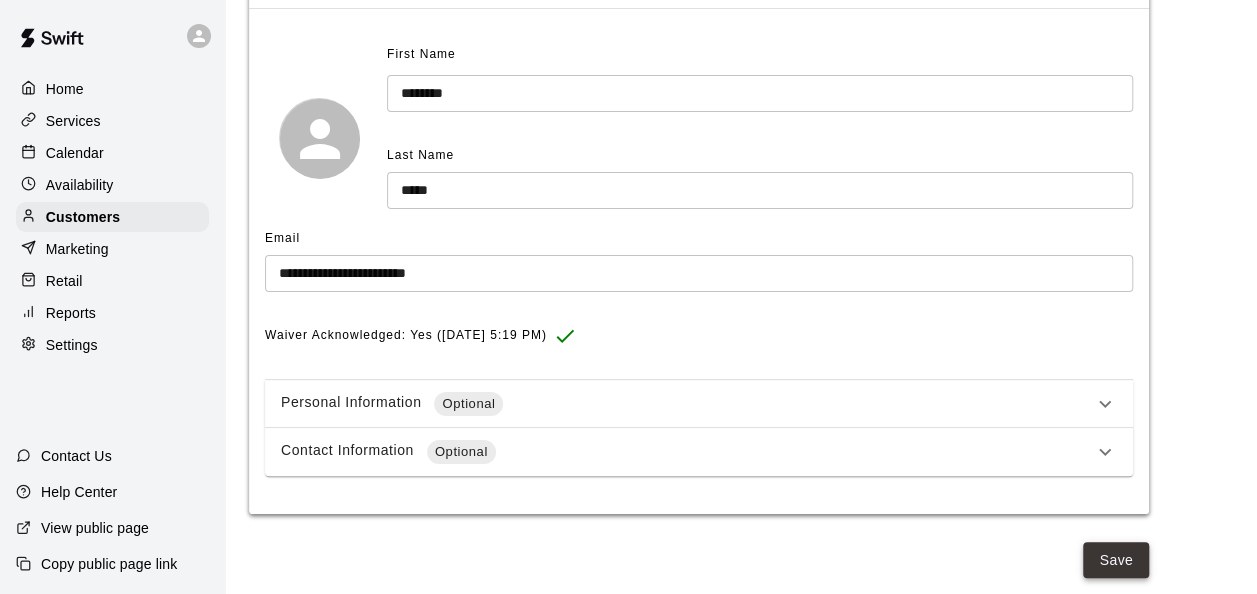 click on "Save" at bounding box center (1116, 560) 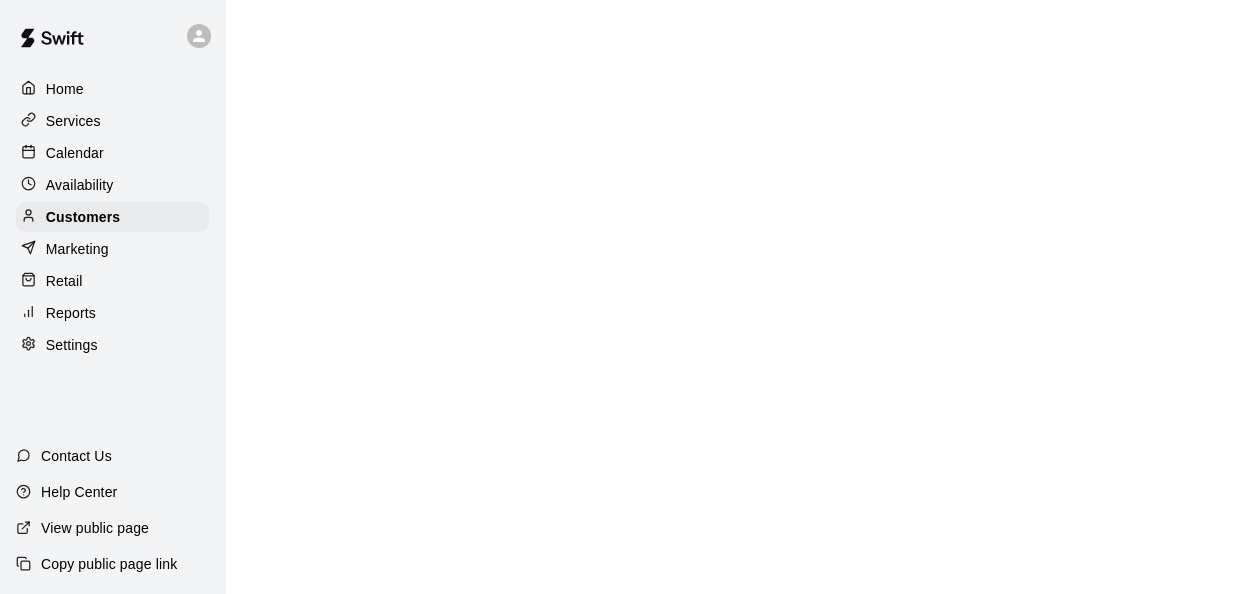 scroll, scrollTop: 0, scrollLeft: 0, axis: both 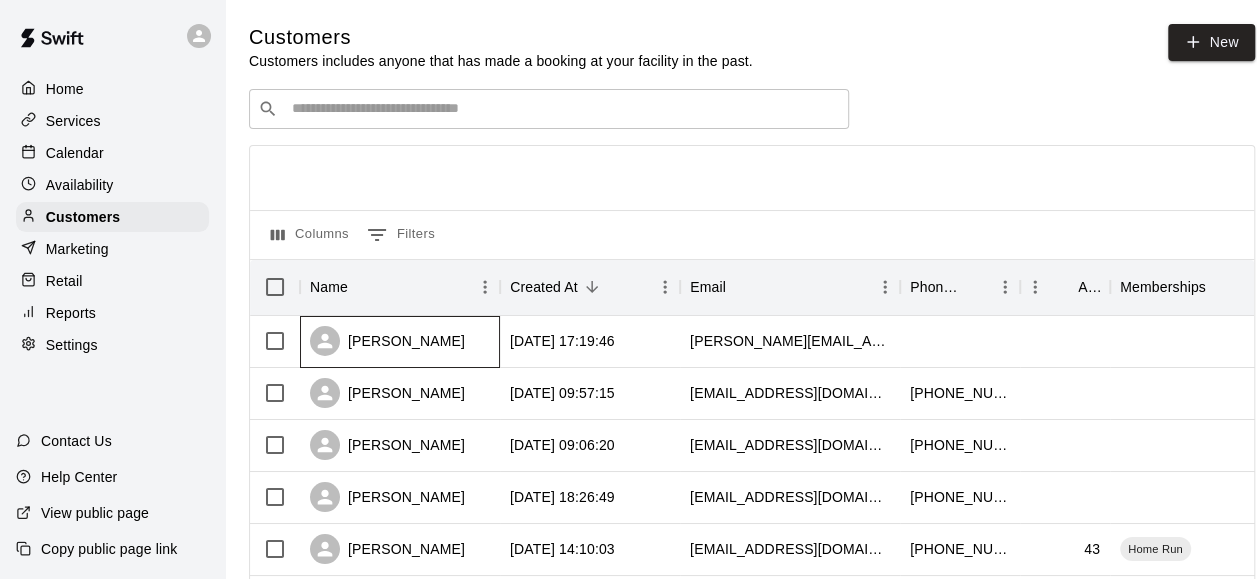 click on "[PERSON_NAME]" at bounding box center [387, 341] 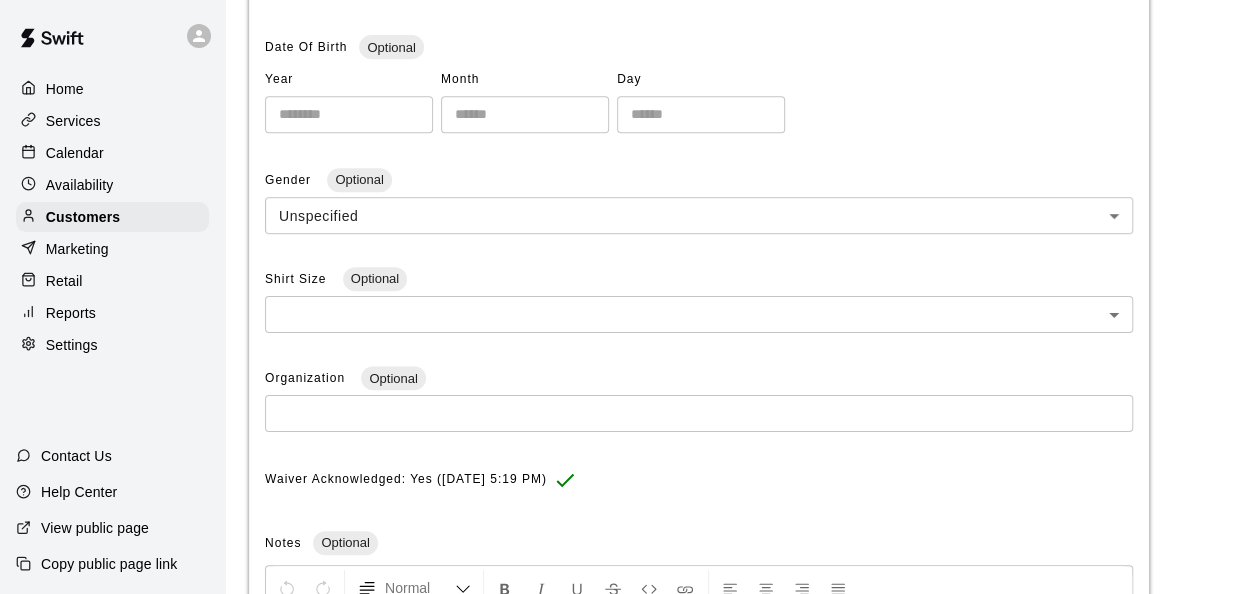 scroll, scrollTop: 12, scrollLeft: 0, axis: vertical 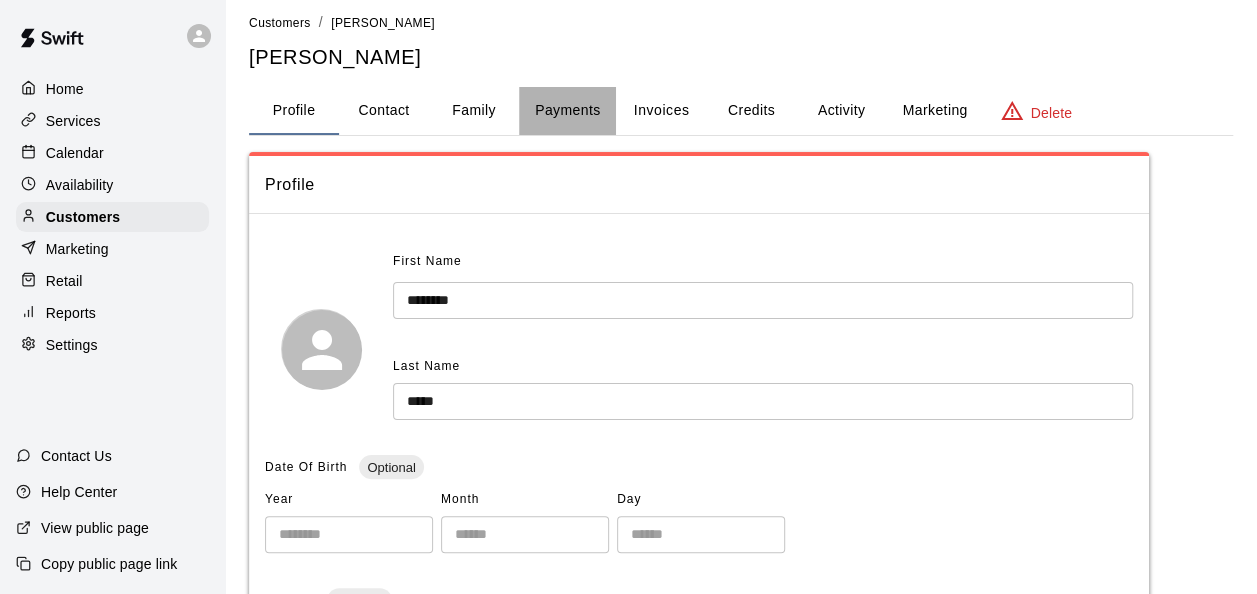 click on "Payments" at bounding box center [567, 111] 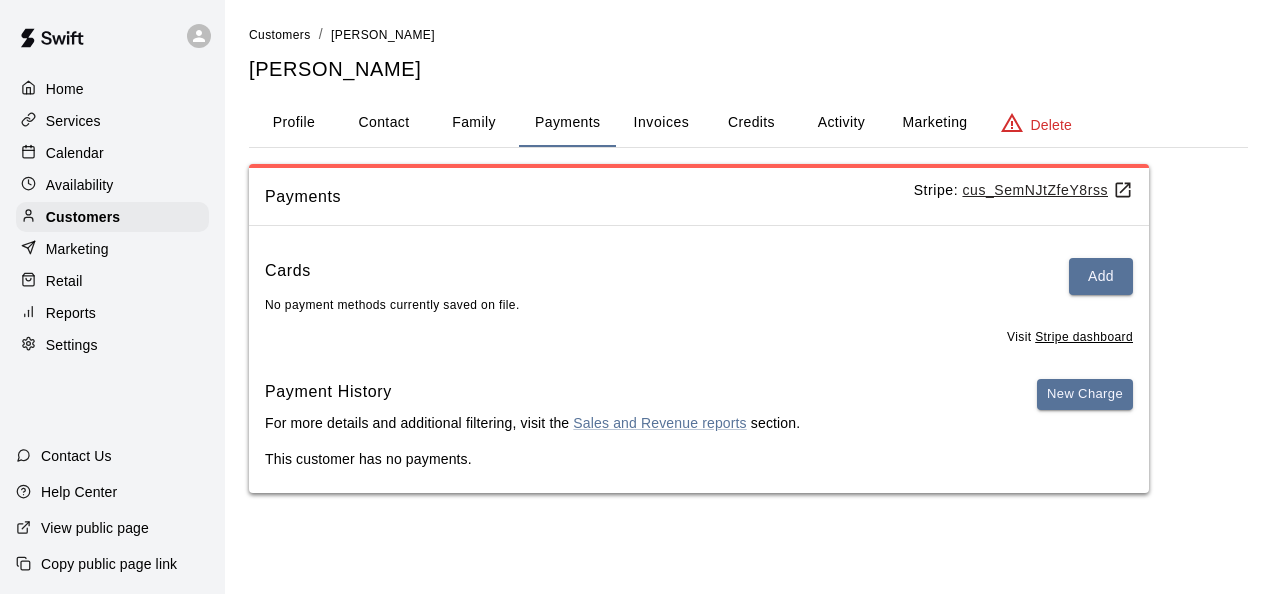 click on "Profile" at bounding box center [294, 123] 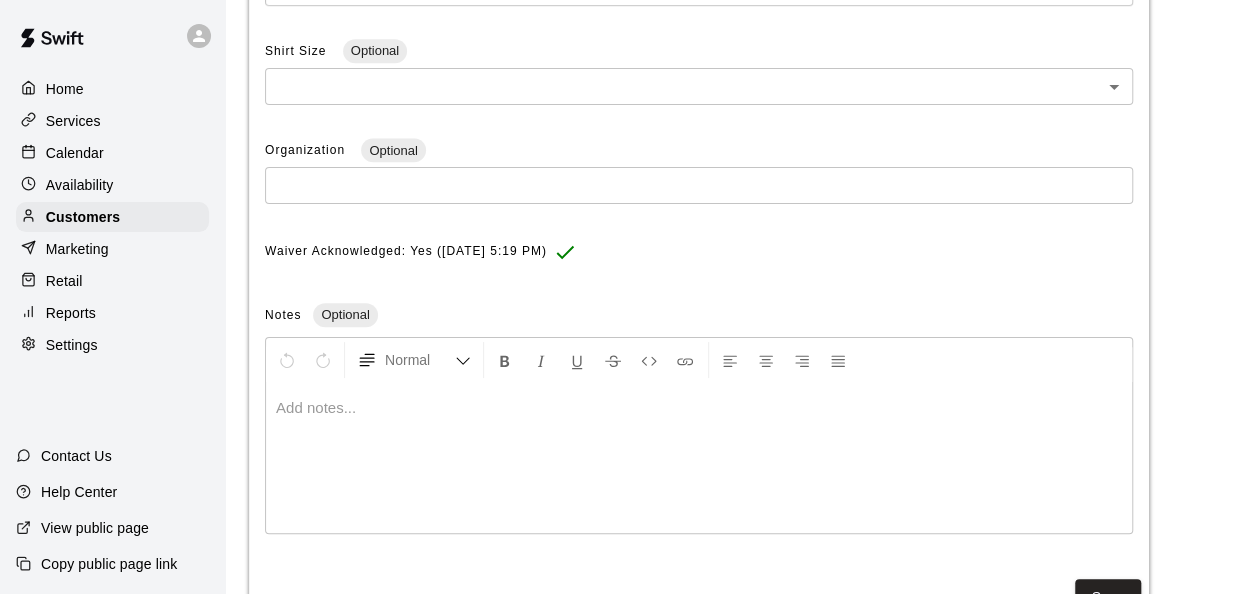 scroll, scrollTop: 736, scrollLeft: 0, axis: vertical 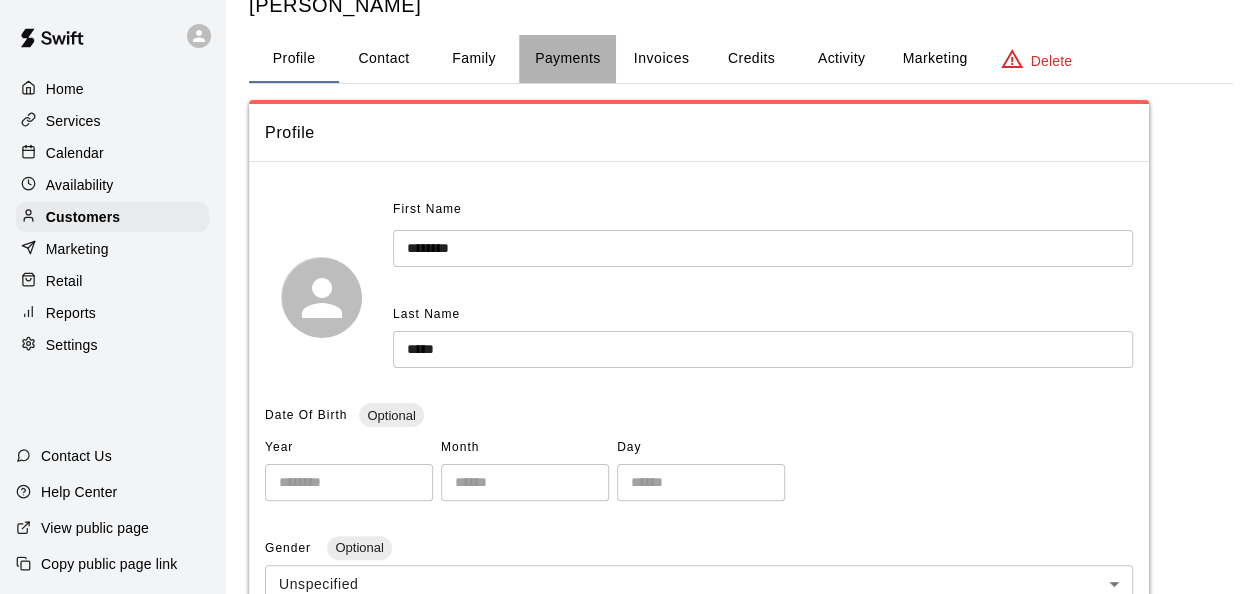 click on "Payments" at bounding box center (567, 59) 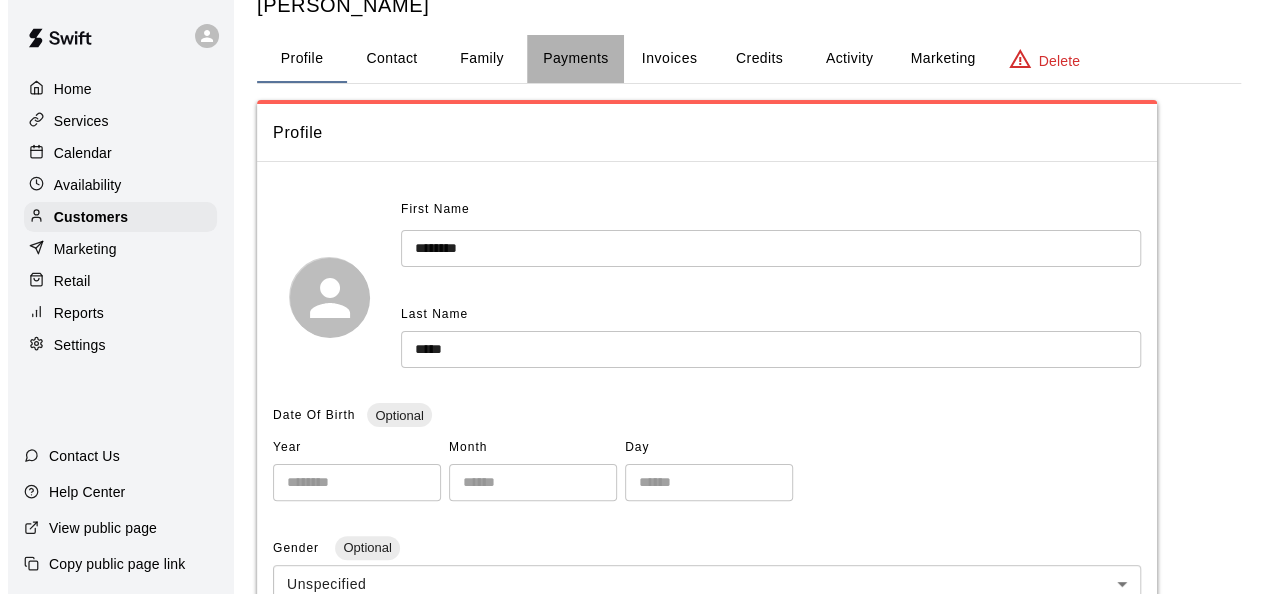 scroll, scrollTop: 0, scrollLeft: 0, axis: both 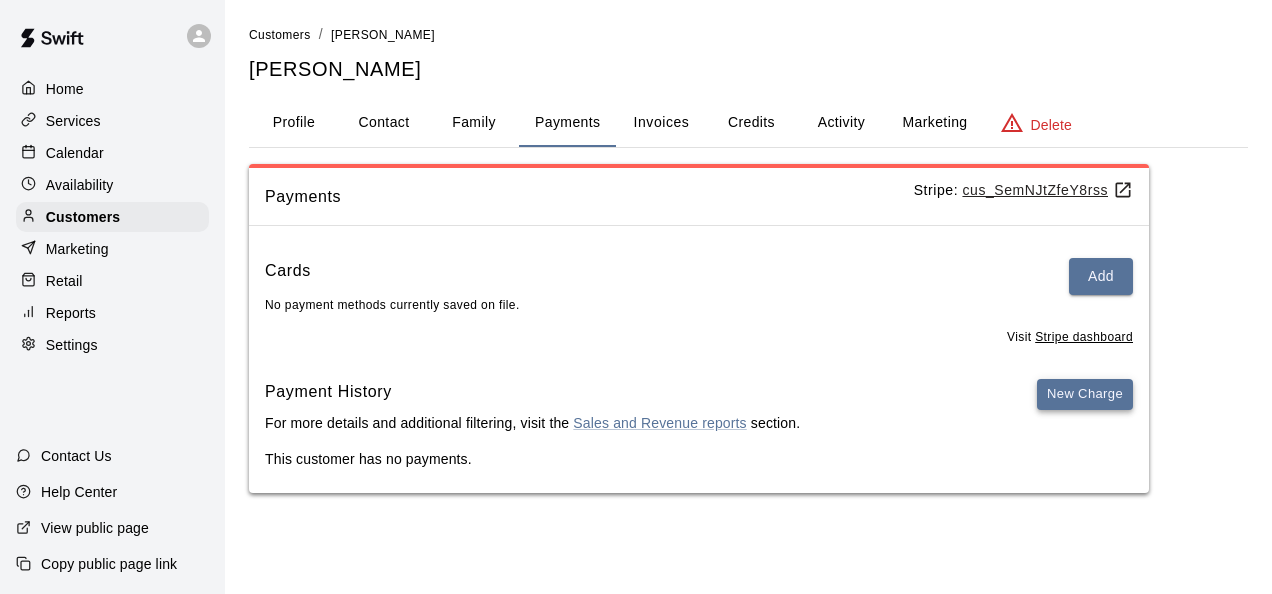 click on "New Charge" at bounding box center (1085, 394) 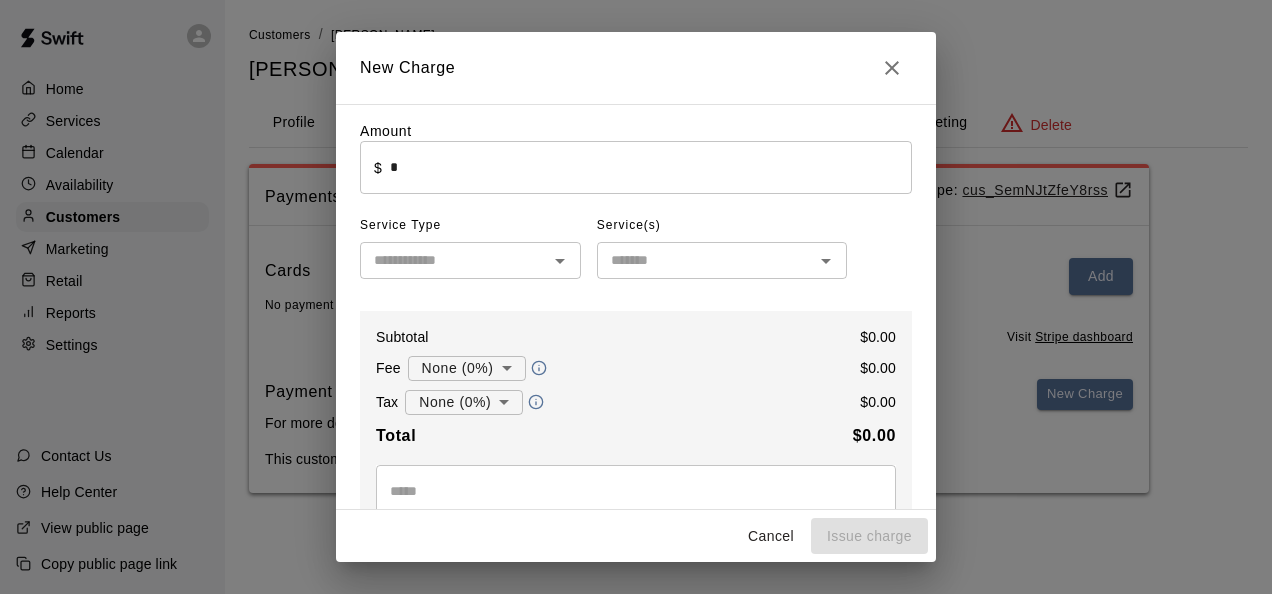 click on "*" at bounding box center [651, 167] 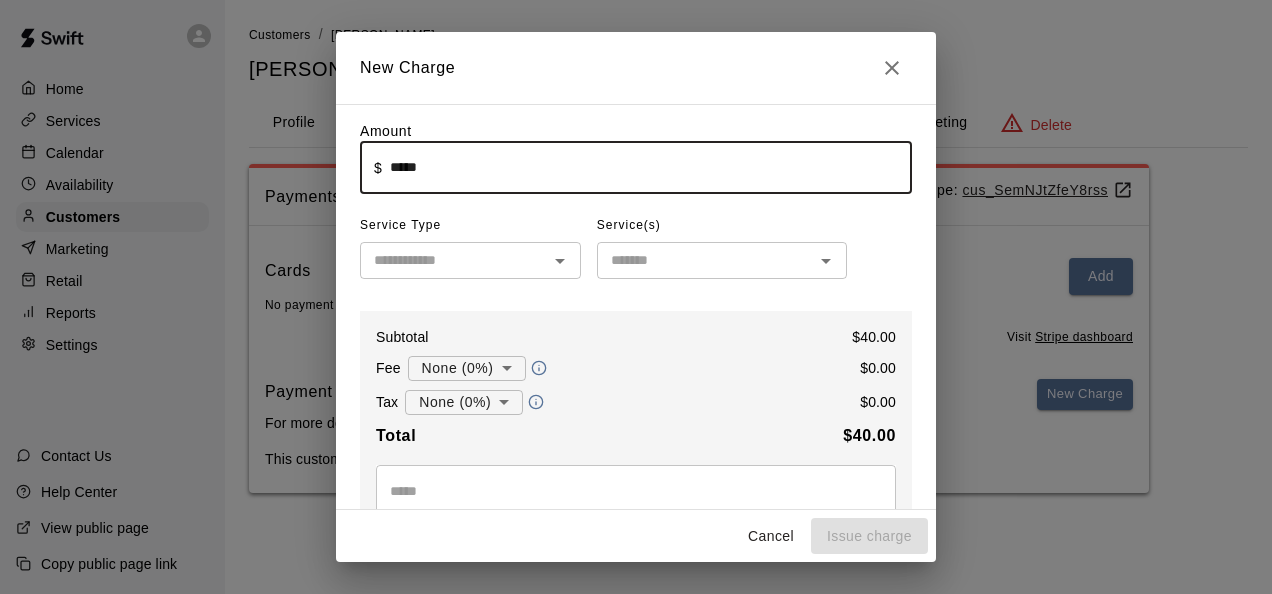 click 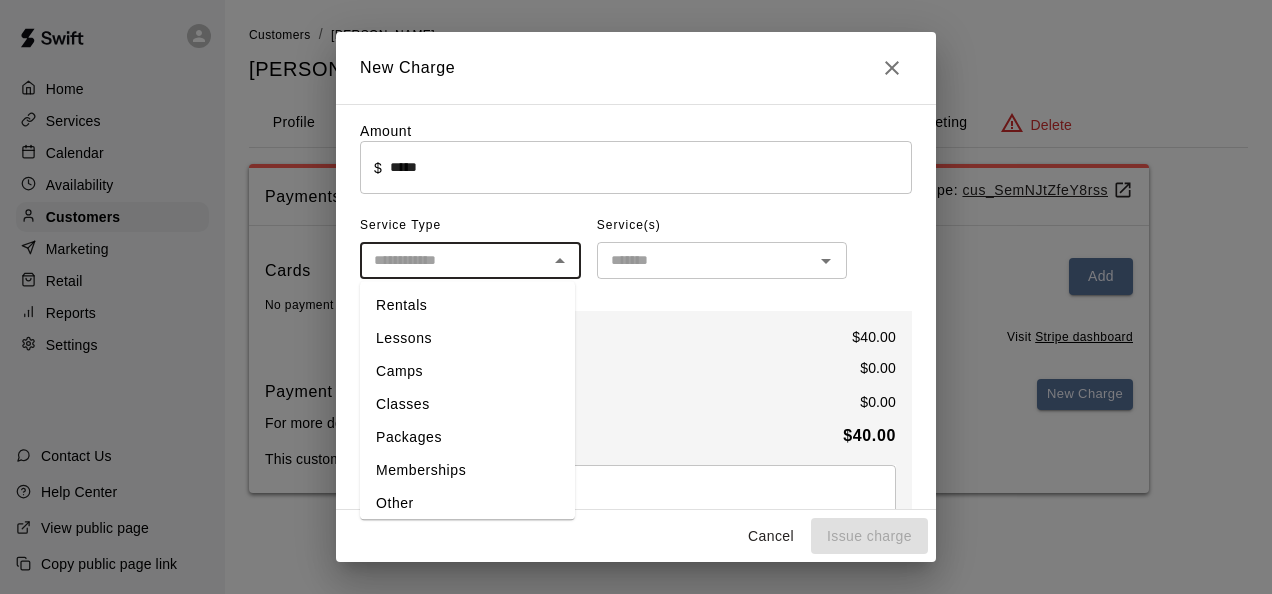 drag, startPoint x: 429, startPoint y: 442, endPoint x: 419, endPoint y: 488, distance: 47.07441 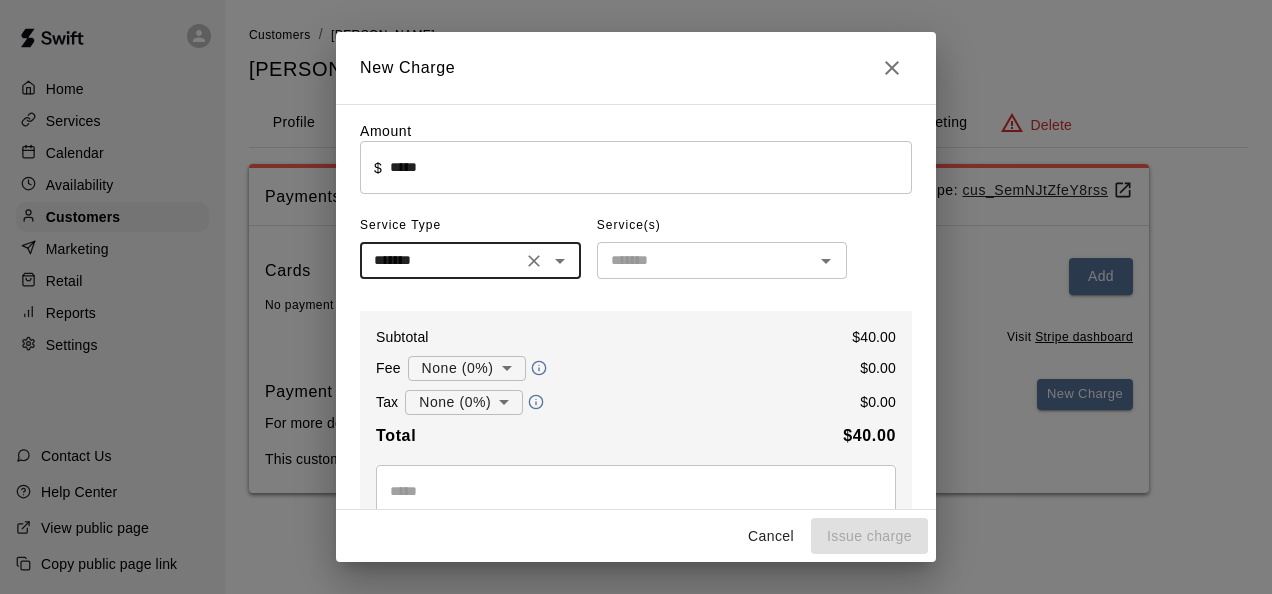 click on "​" at bounding box center (722, 260) 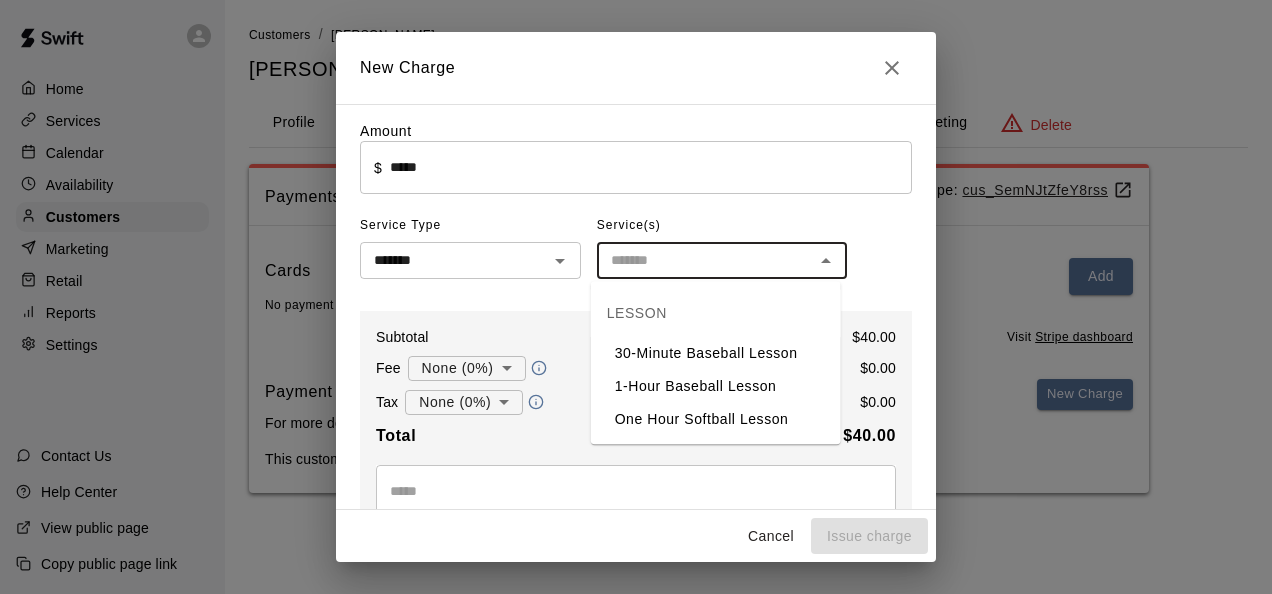 click on "1-Hour Baseball Lesson" at bounding box center [716, 386] 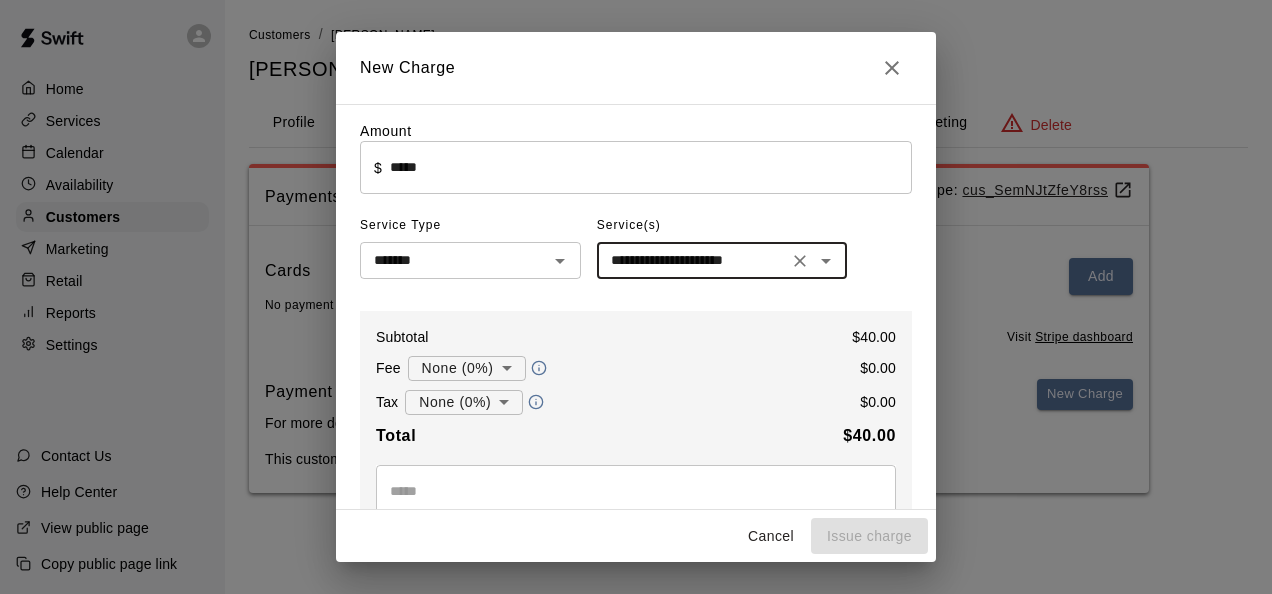 click at bounding box center [636, 501] 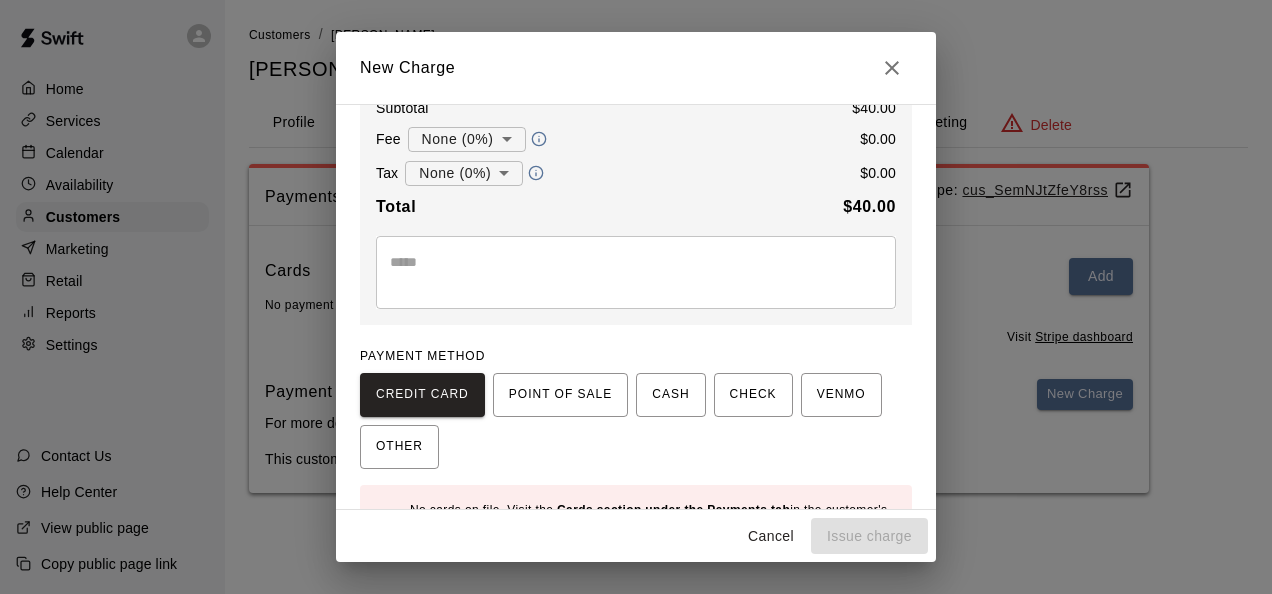 scroll, scrollTop: 293, scrollLeft: 0, axis: vertical 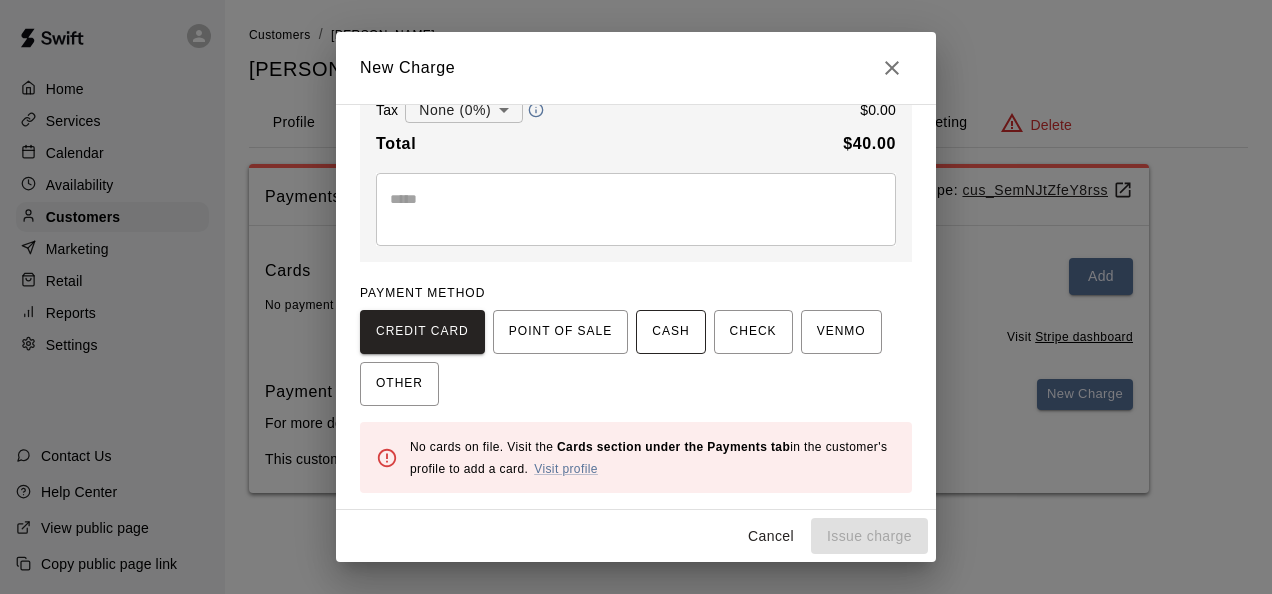 click on "CASH" at bounding box center [670, 332] 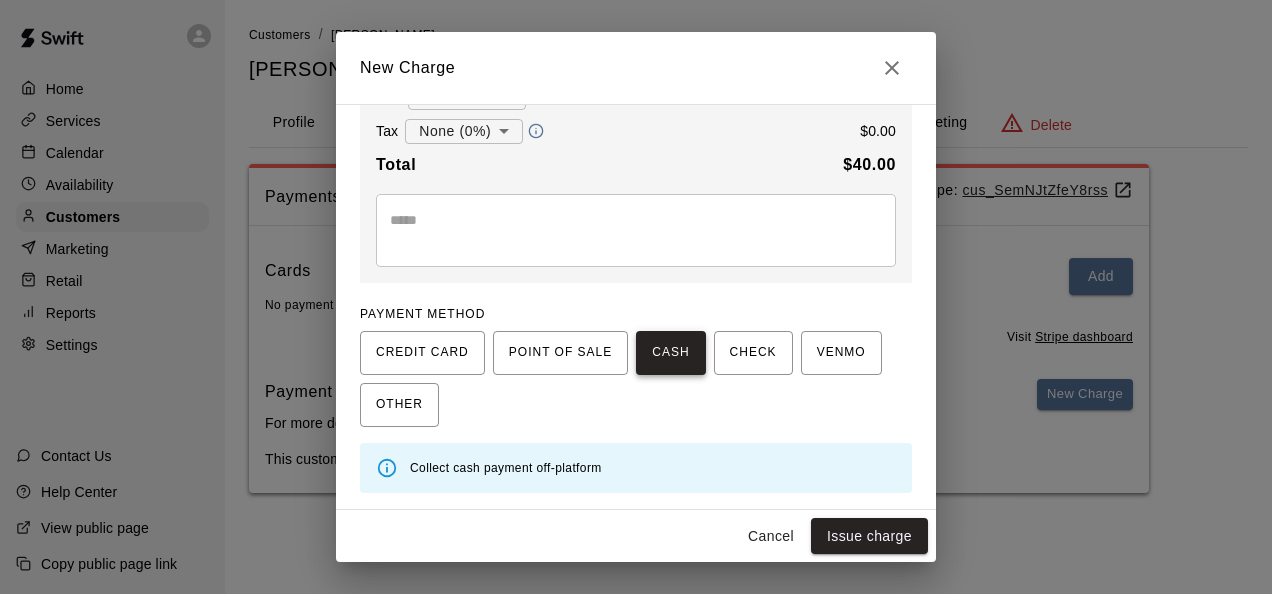 scroll, scrollTop: 272, scrollLeft: 0, axis: vertical 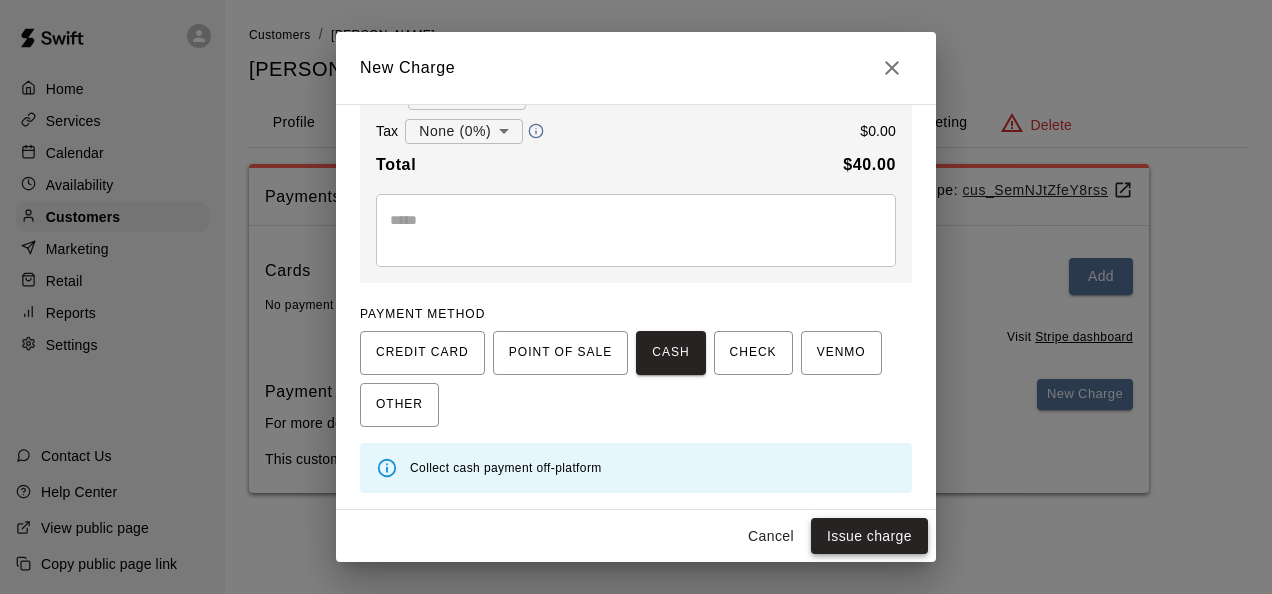 click on "Issue charge" at bounding box center [869, 536] 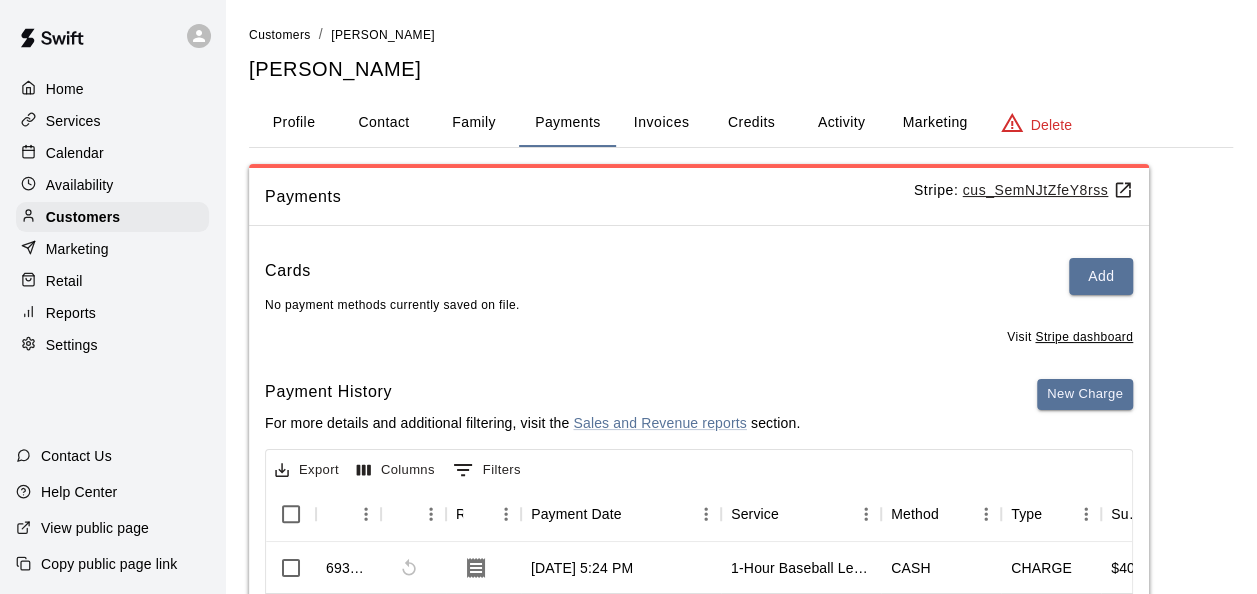click on "Profile" at bounding box center [294, 123] 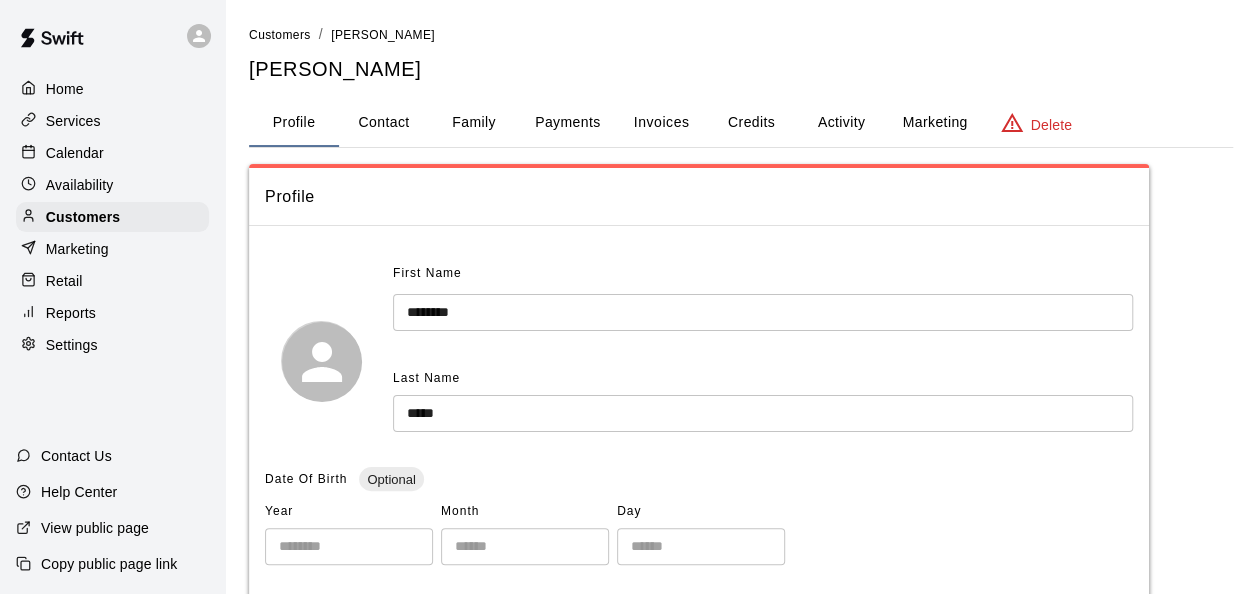 click on "Services" at bounding box center (73, 121) 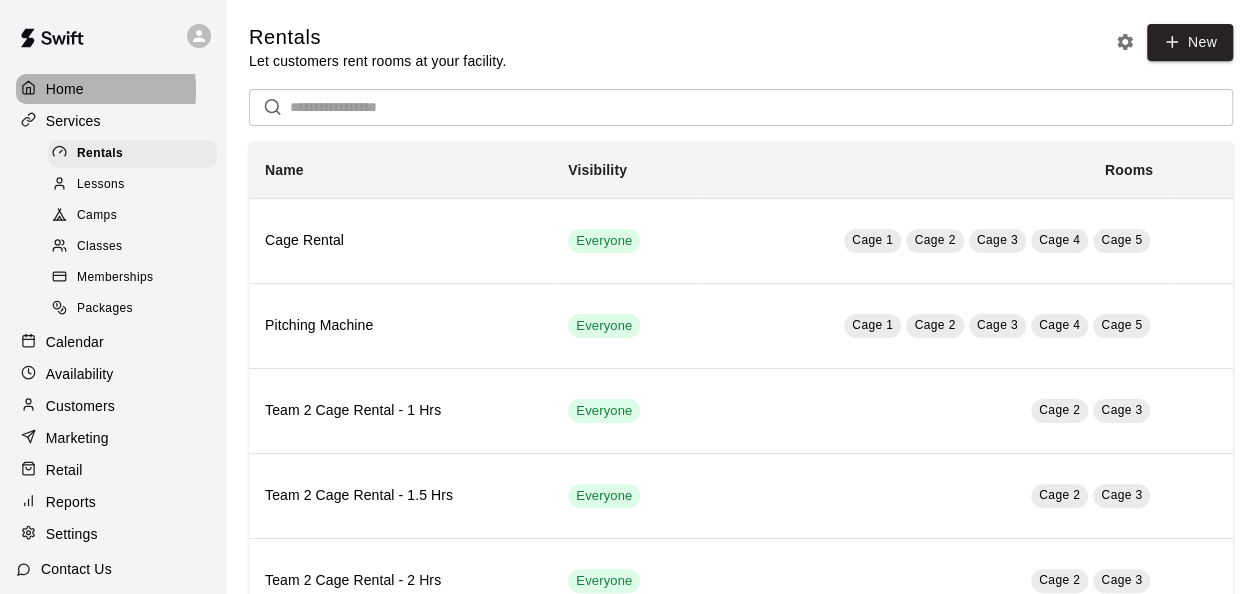 click on "Home" at bounding box center [65, 89] 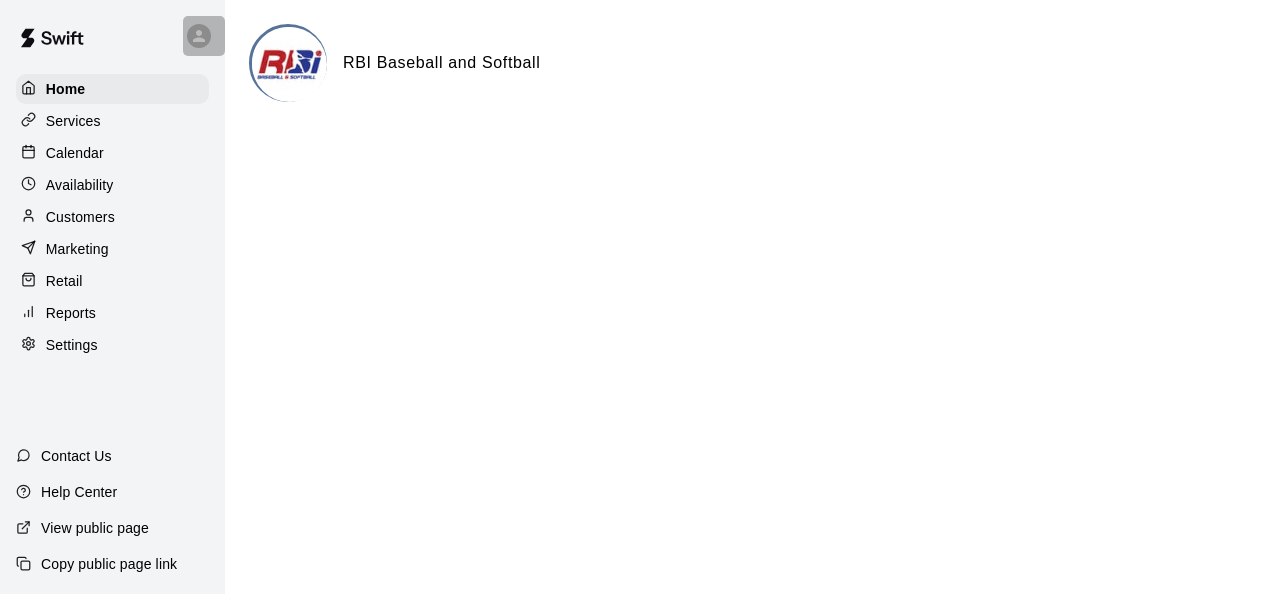click 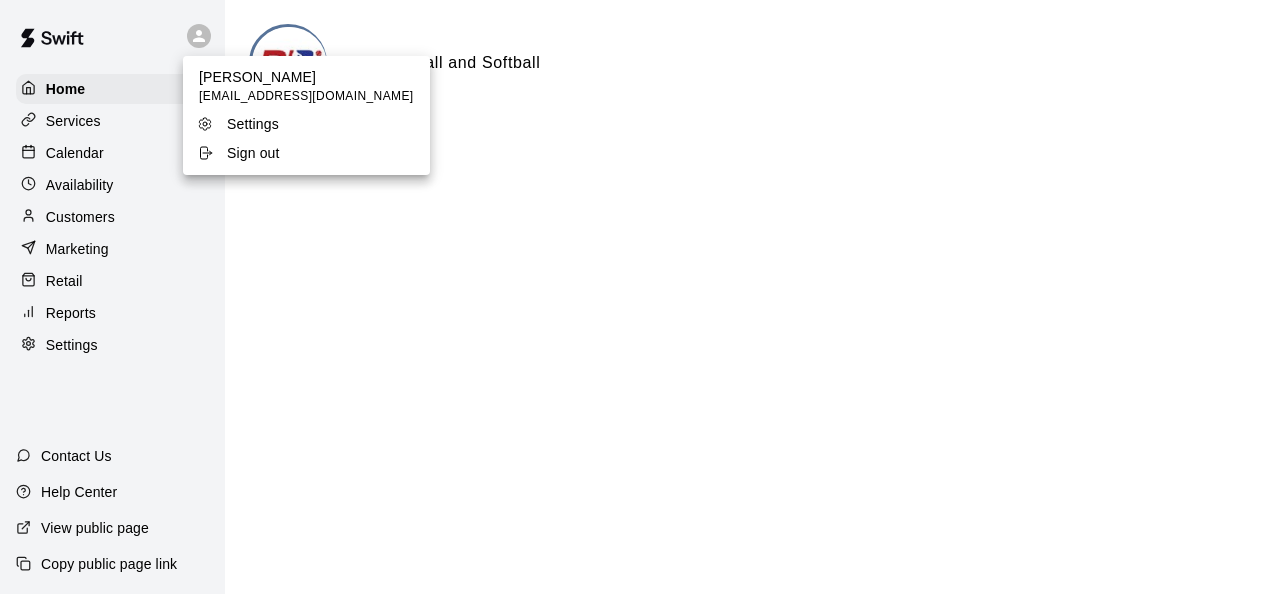 click at bounding box center [636, 297] 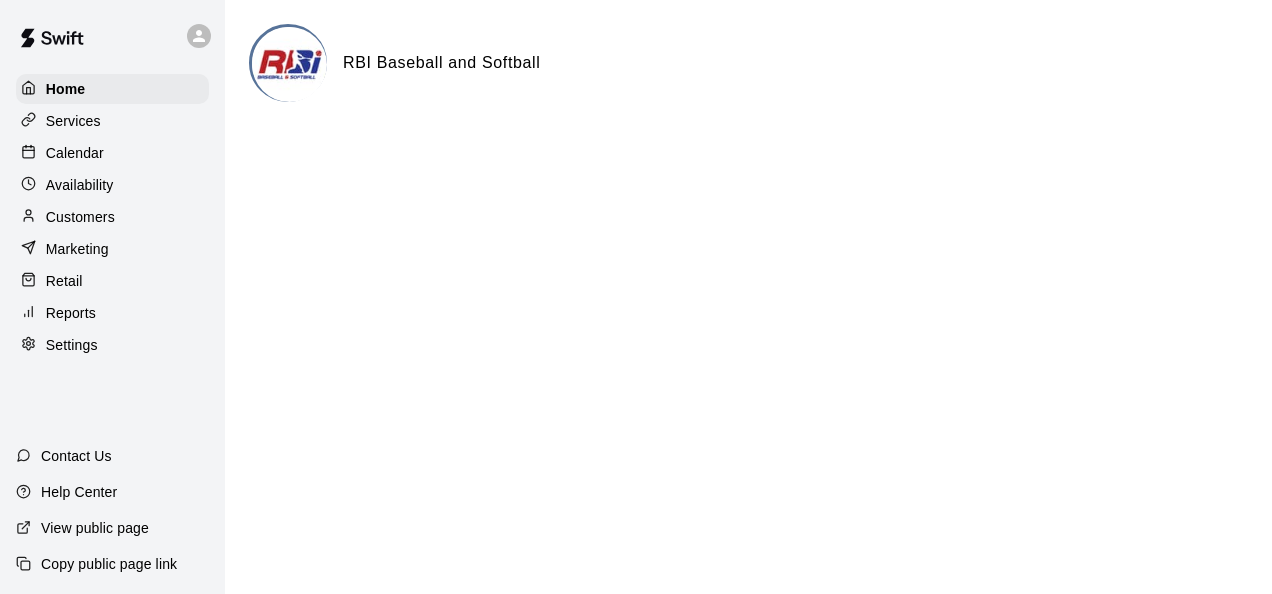 drag, startPoint x: 1041, startPoint y: 1, endPoint x: 802, endPoint y: 106, distance: 261.04788 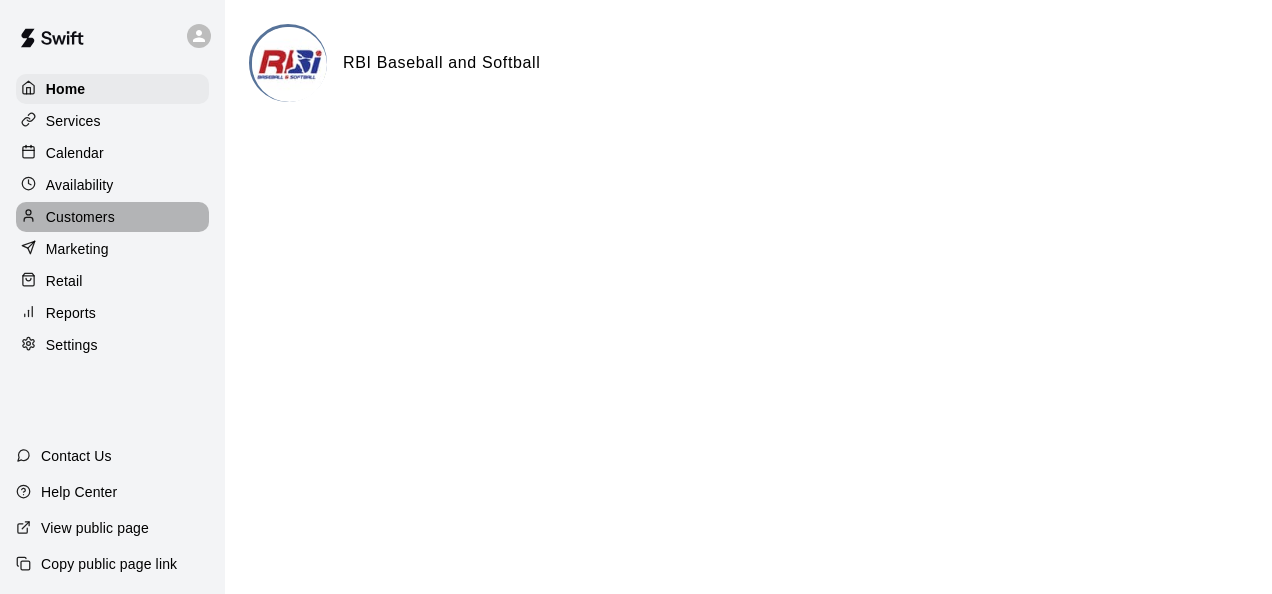 click on "Customers" at bounding box center (112, 217) 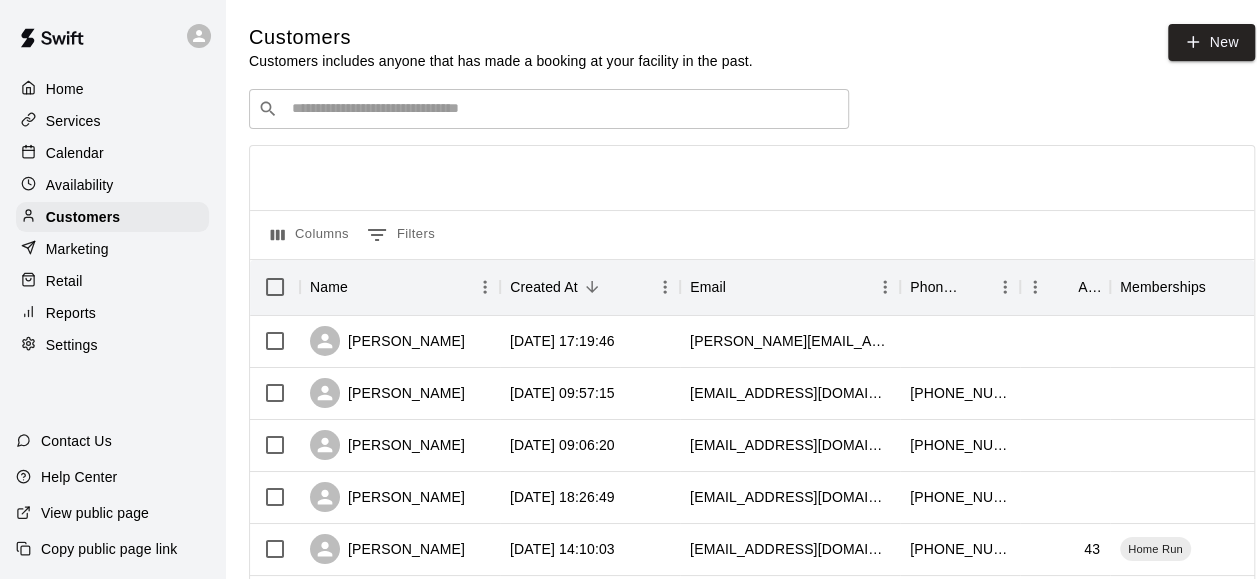 click on "​ ​" at bounding box center [549, 109] 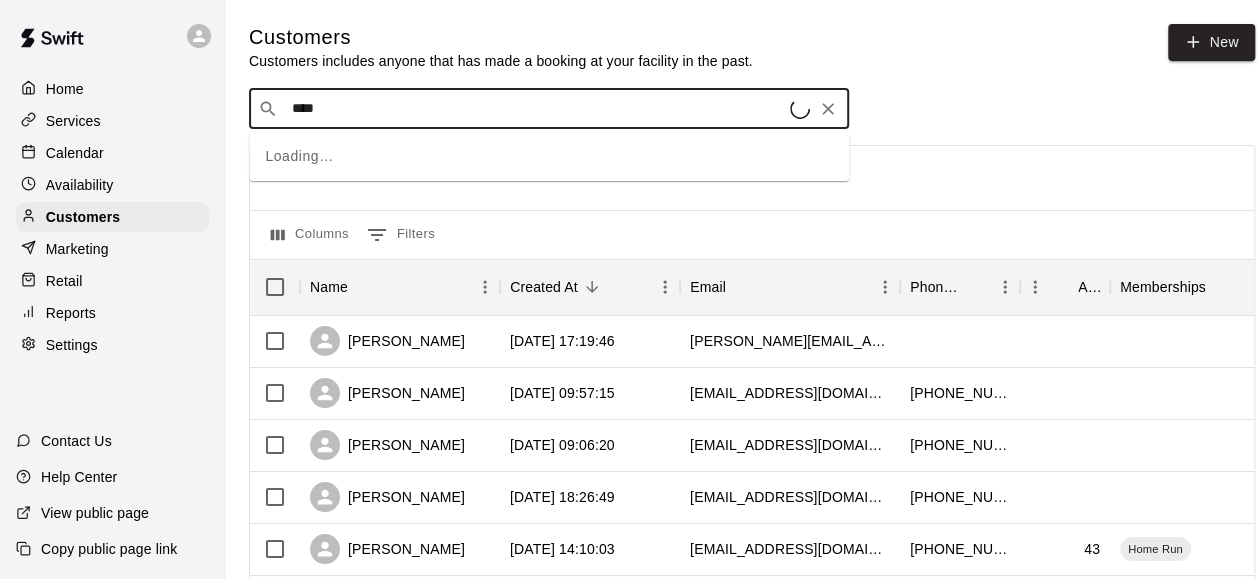 type on "****" 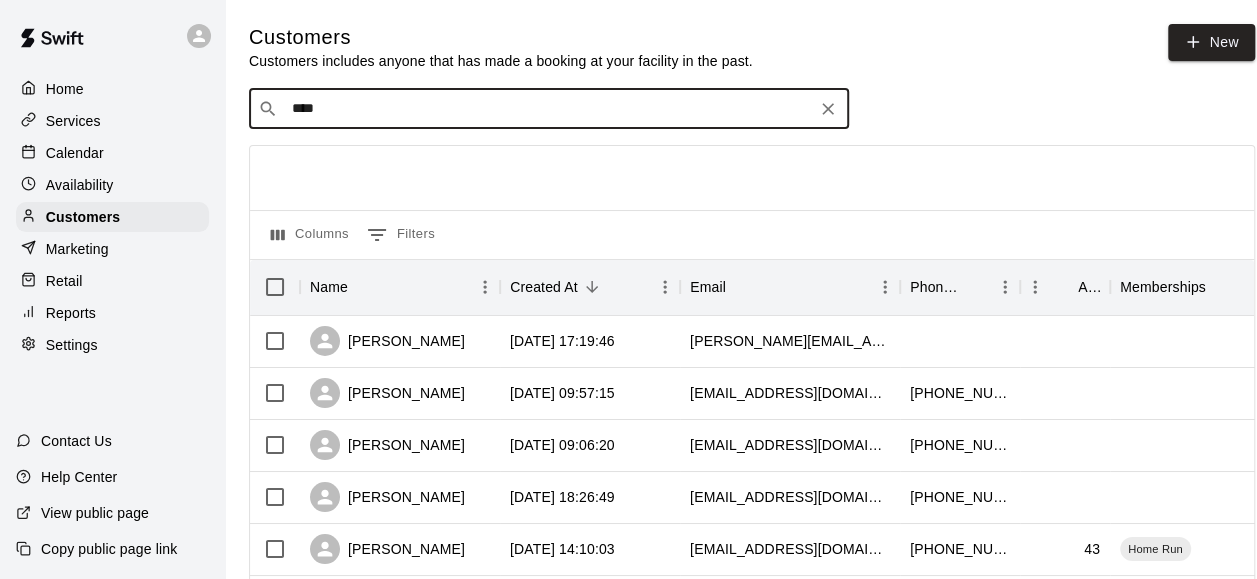 click on "****" at bounding box center [548, 109] 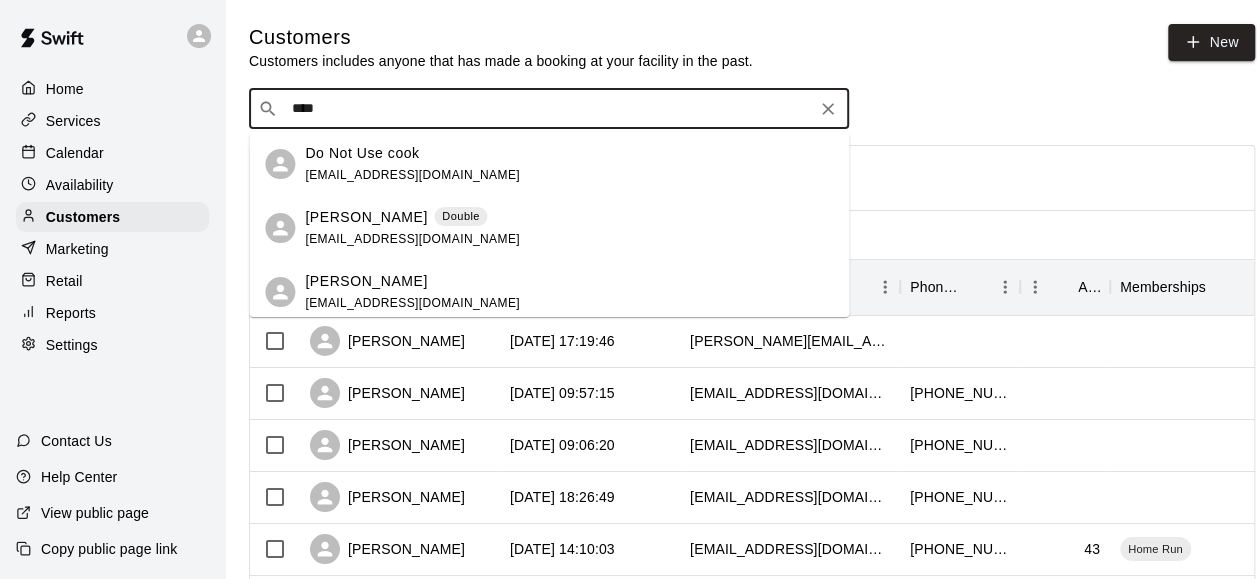 click on "[EMAIL_ADDRESS][DOMAIN_NAME]" at bounding box center (412, 239) 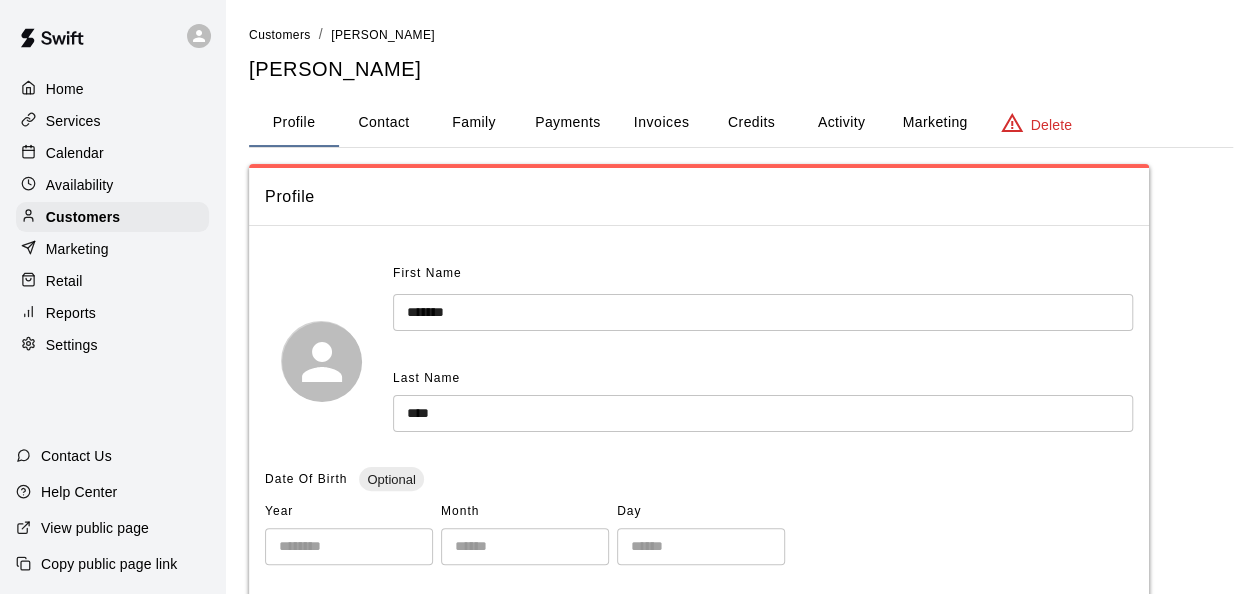 click on "Retail" at bounding box center (64, 281) 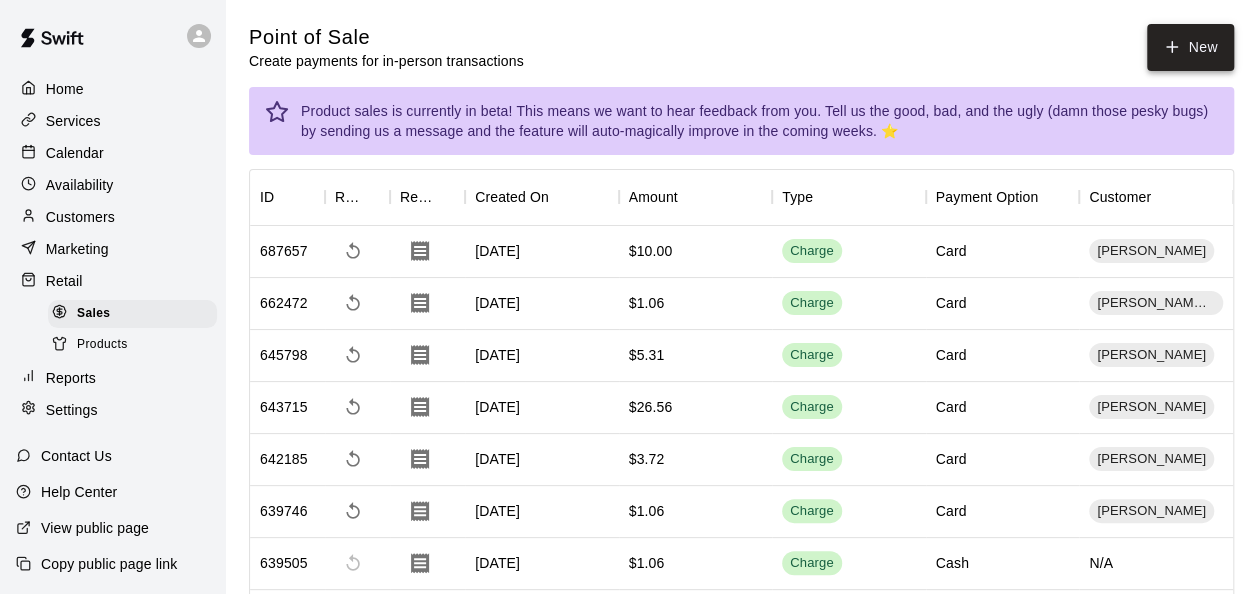 click on "New" at bounding box center (1190, 47) 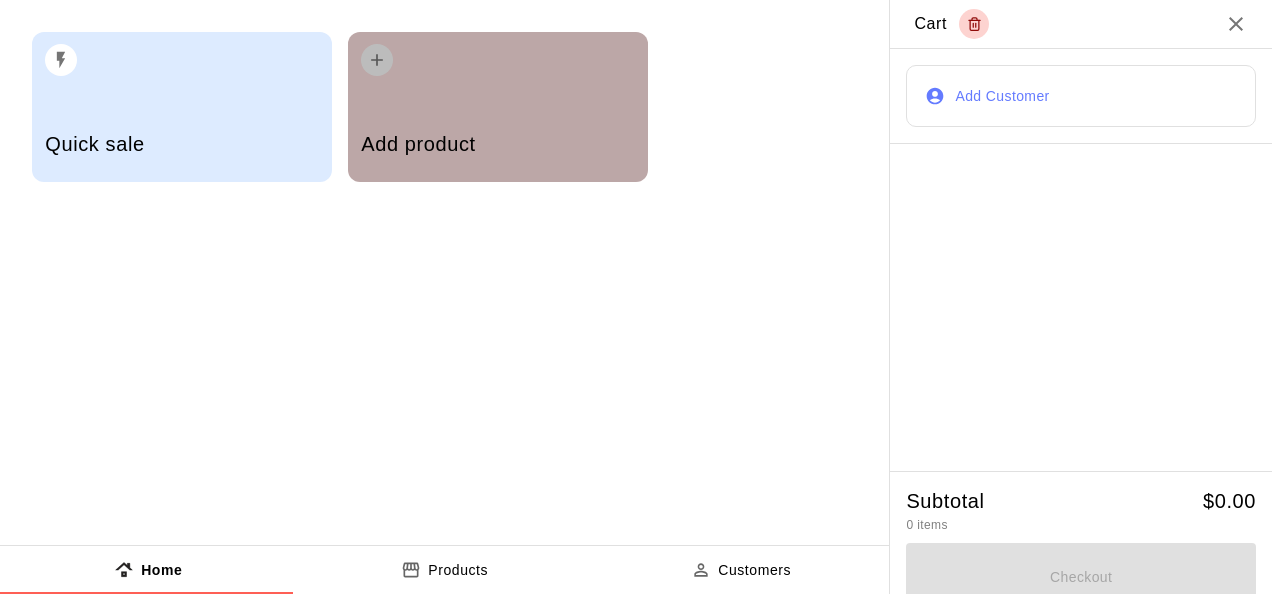 click on "Add product" at bounding box center (498, 107) 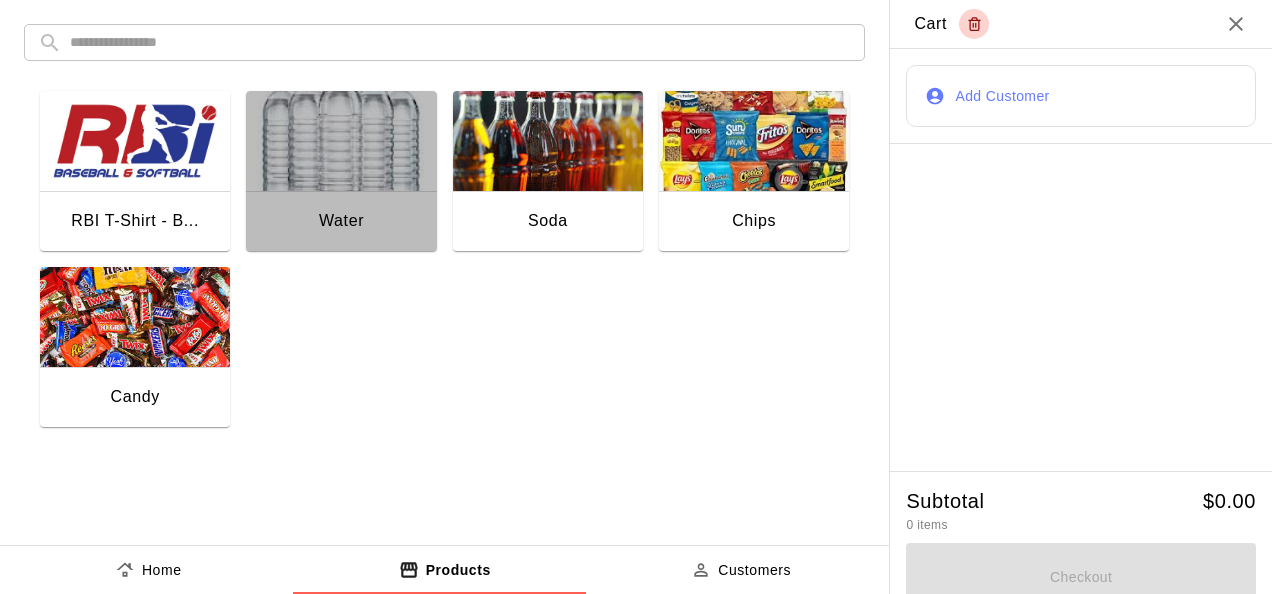 click at bounding box center [341, 141] 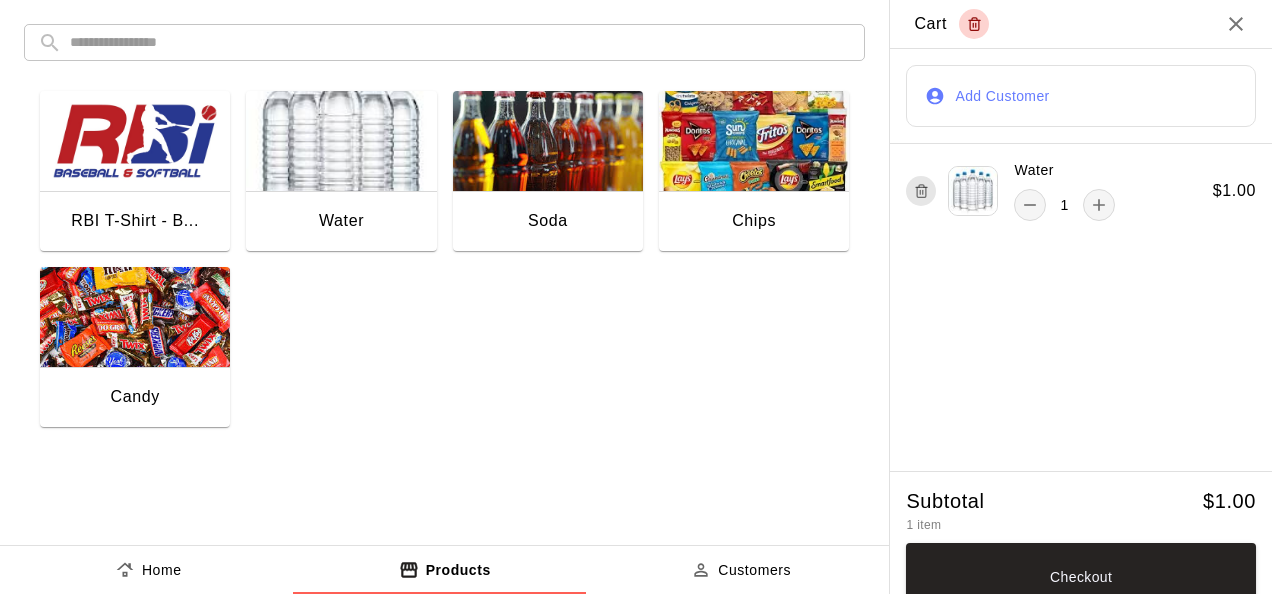 click at bounding box center (341, 141) 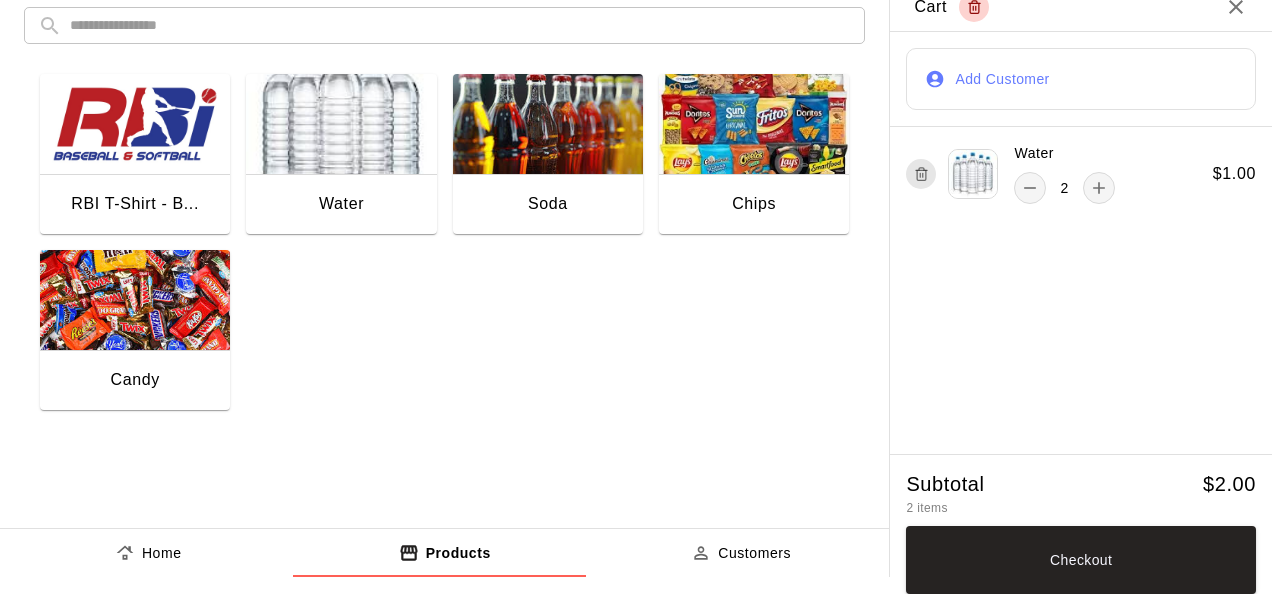 scroll, scrollTop: 0, scrollLeft: 0, axis: both 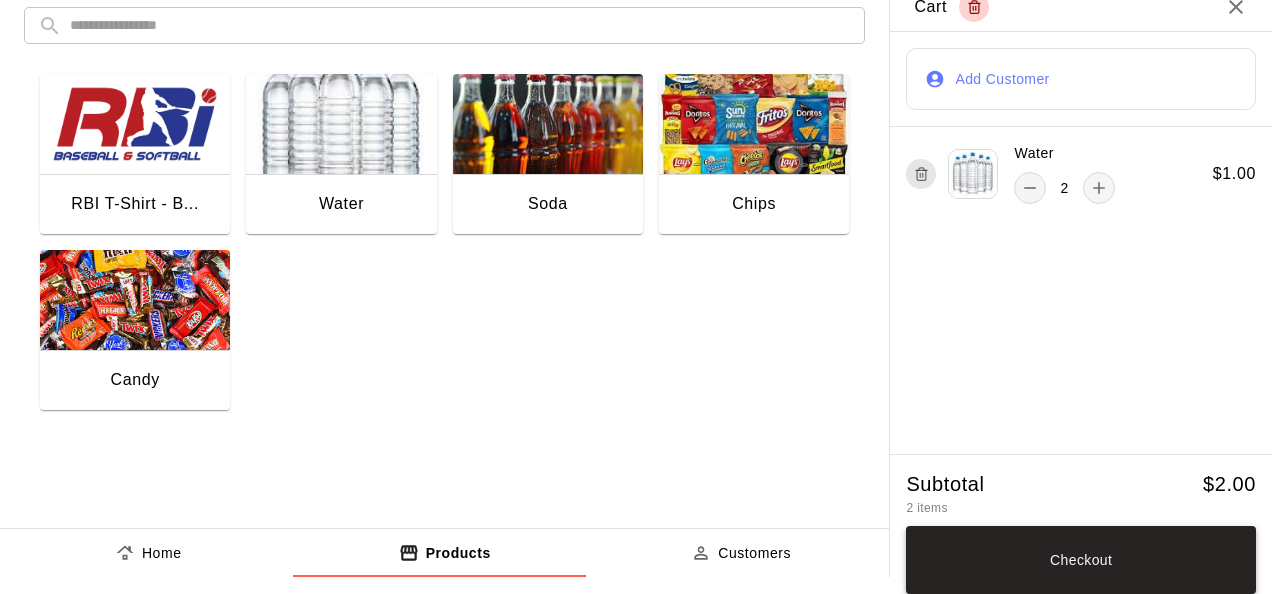 click on "Checkout" at bounding box center (1081, 560) 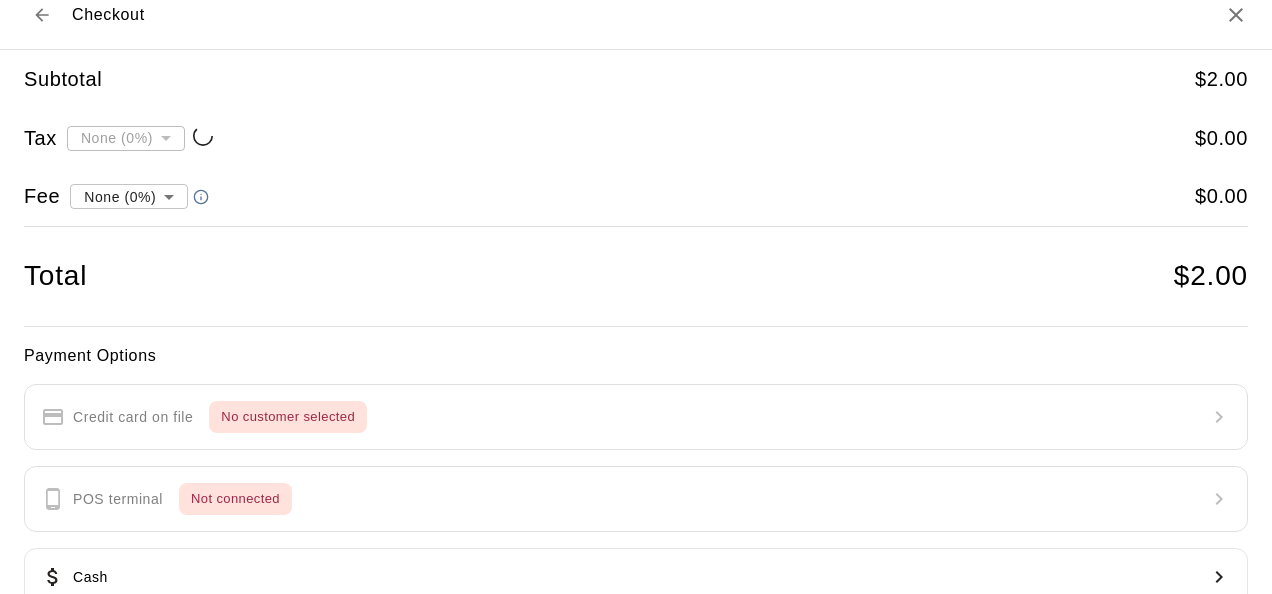 type on "**********" 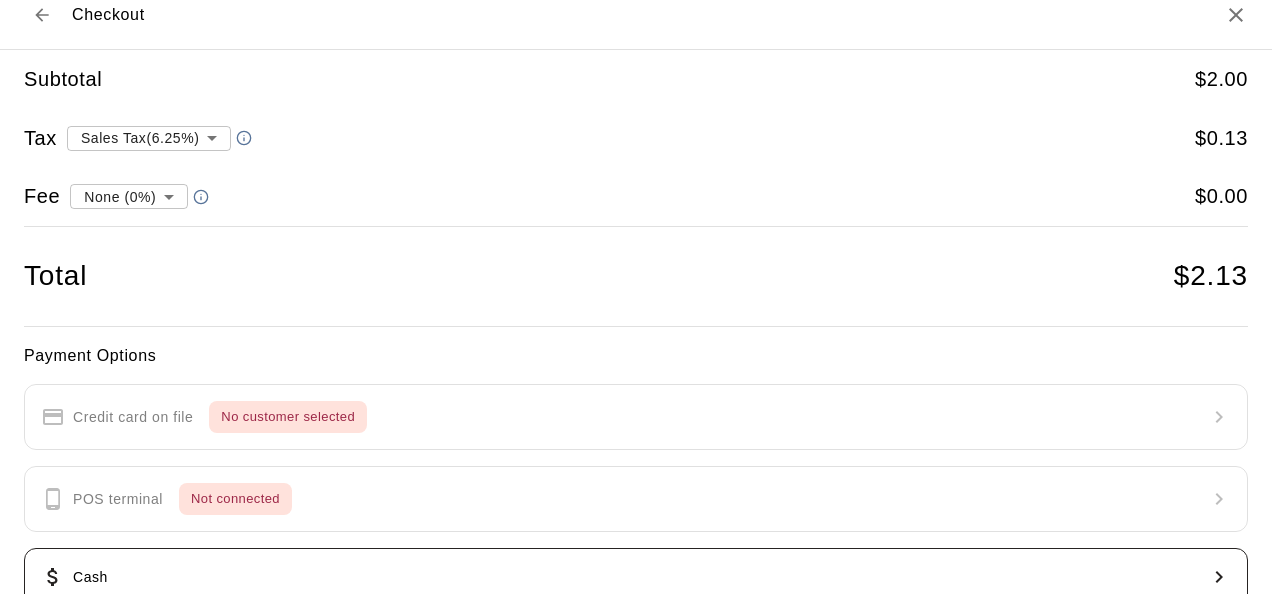 click on "Cash" at bounding box center [636, 577] 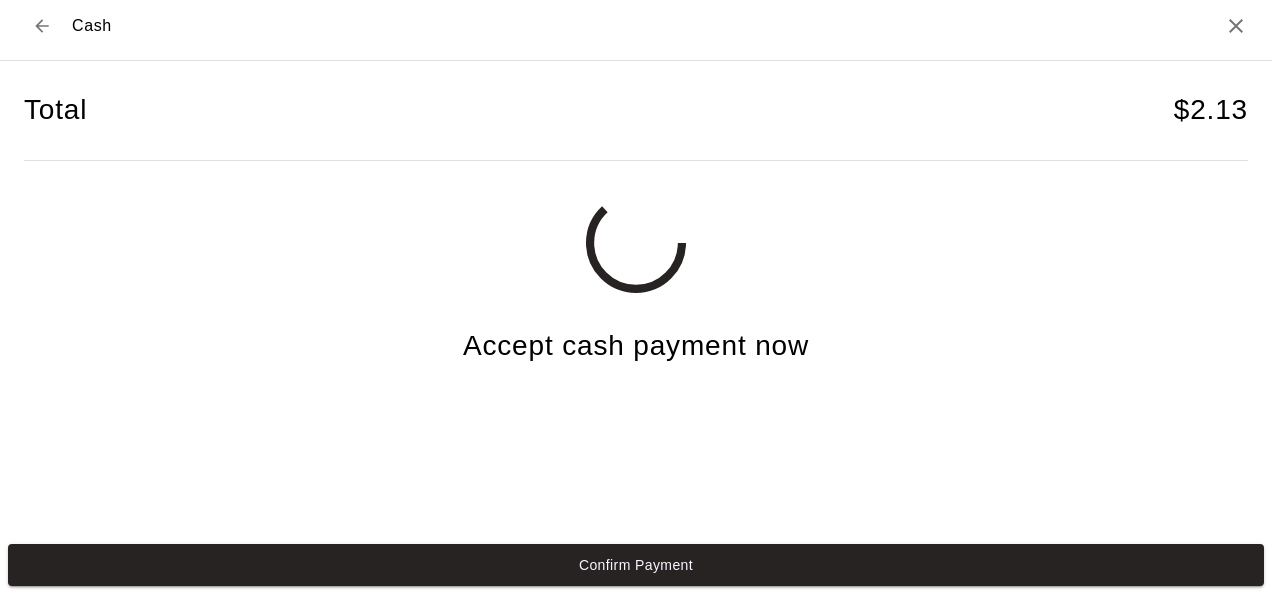 scroll, scrollTop: 7, scrollLeft: 0, axis: vertical 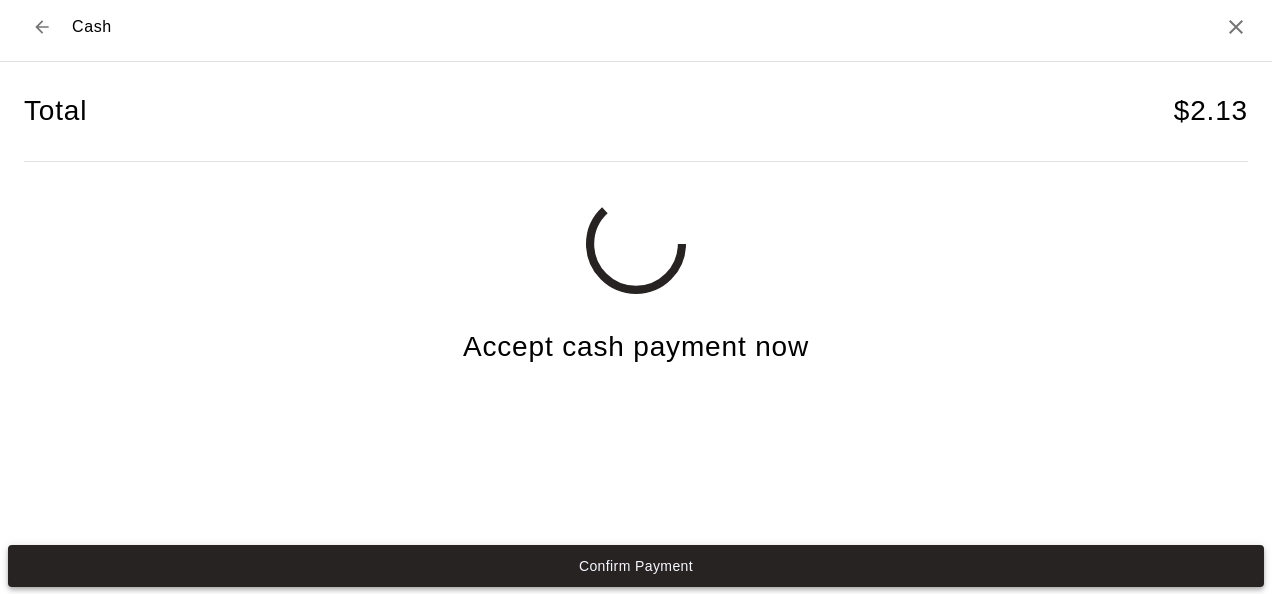 click on "Confirm Payment" at bounding box center (636, 566) 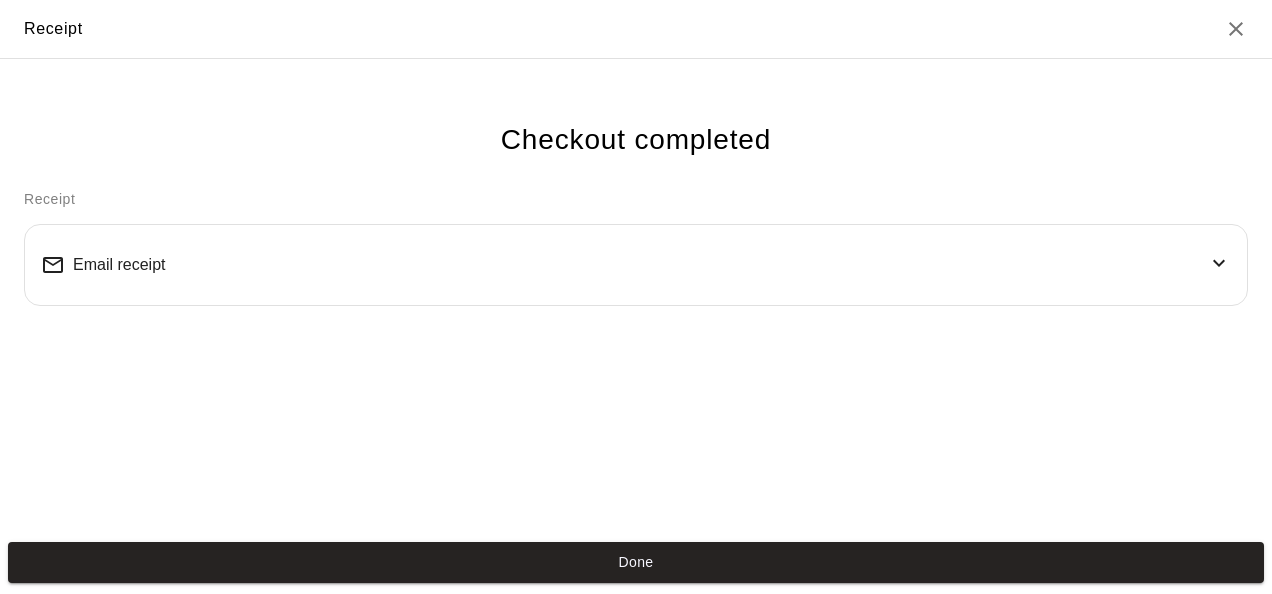 scroll, scrollTop: 0, scrollLeft: 0, axis: both 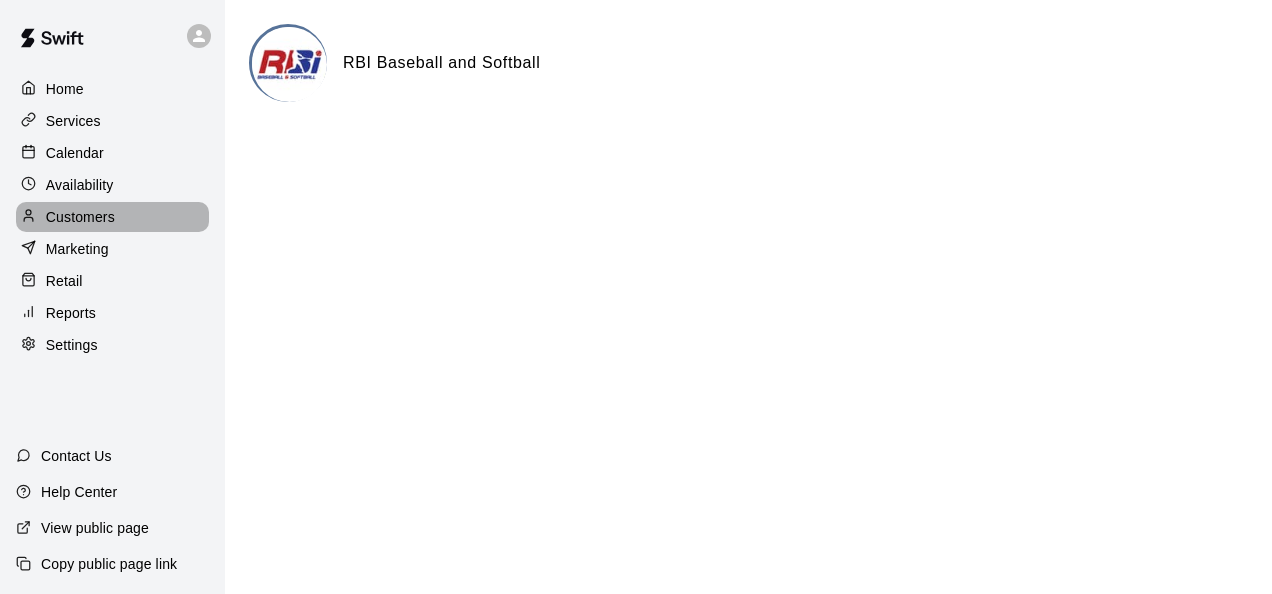click on "Customers" at bounding box center (80, 217) 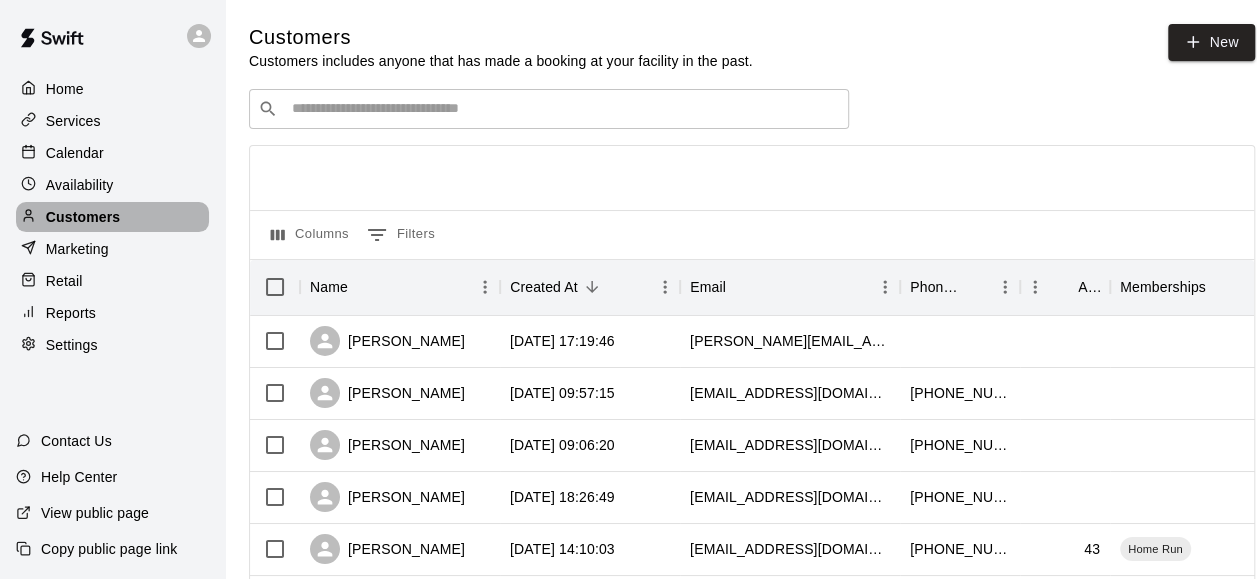 click on "Customers" at bounding box center (83, 217) 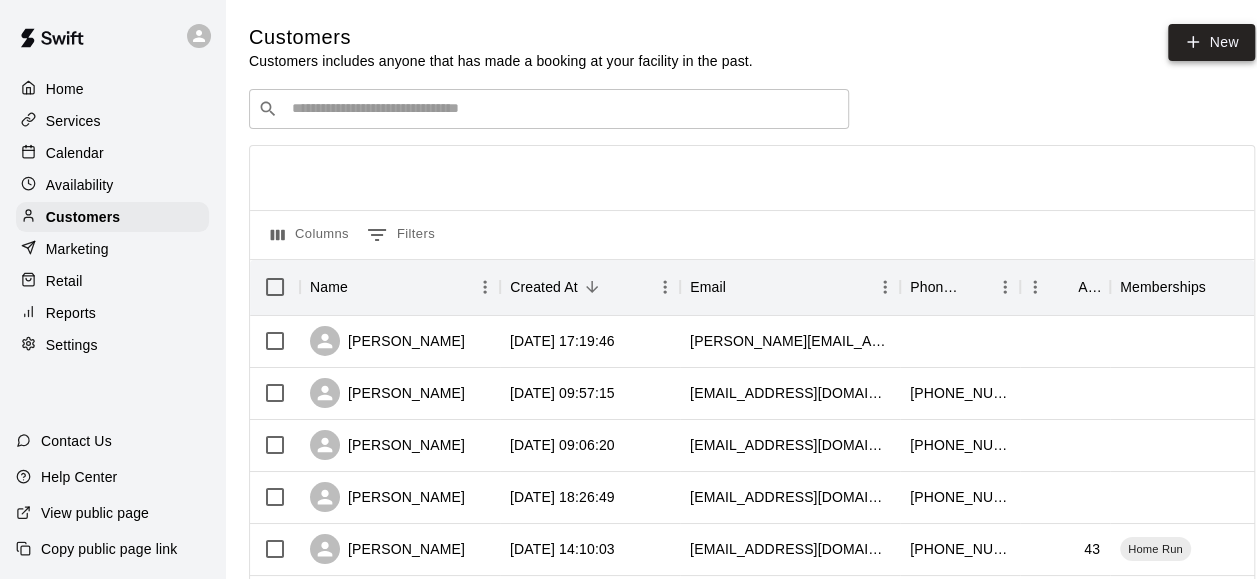 click on "New" at bounding box center (1211, 42) 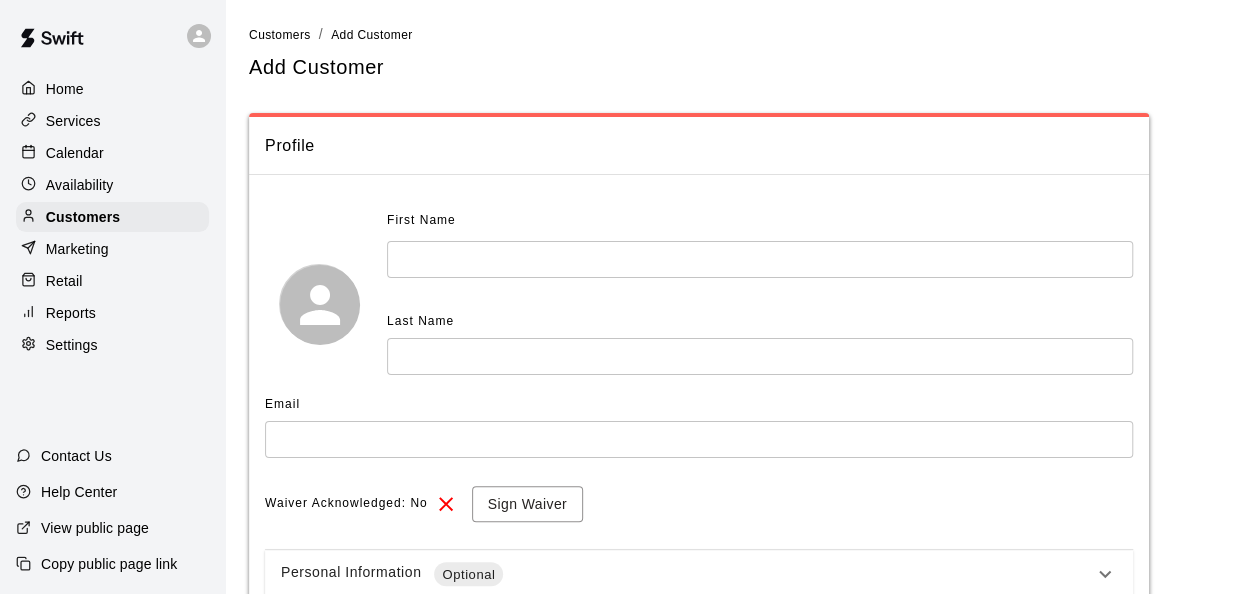 click at bounding box center (699, 439) 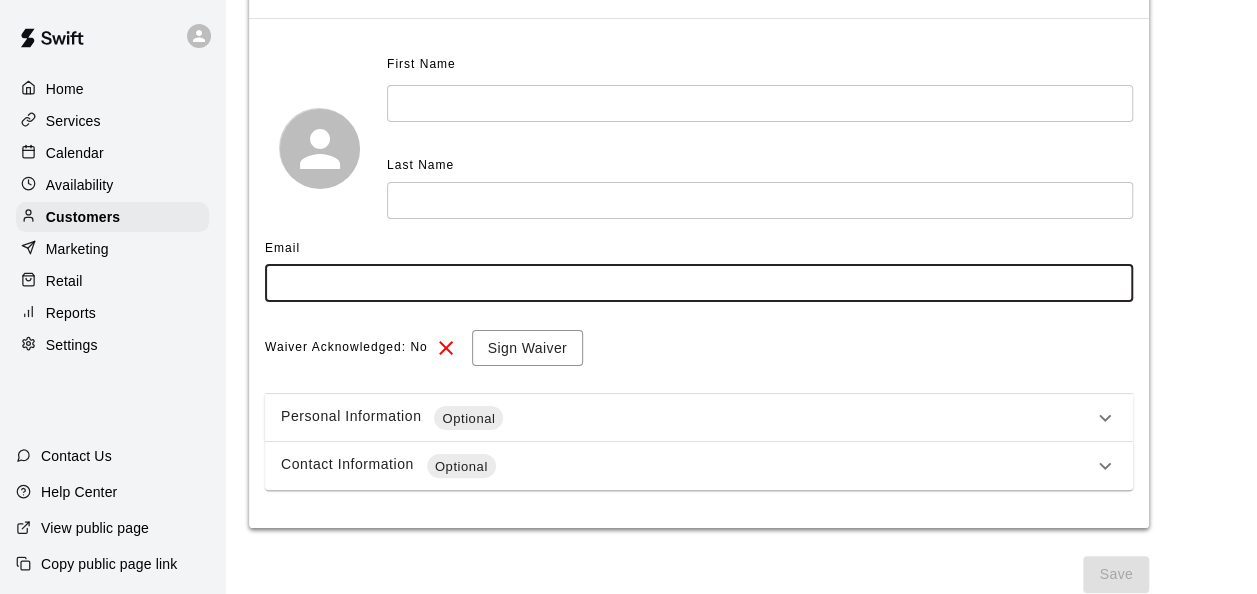 scroll, scrollTop: 159, scrollLeft: 0, axis: vertical 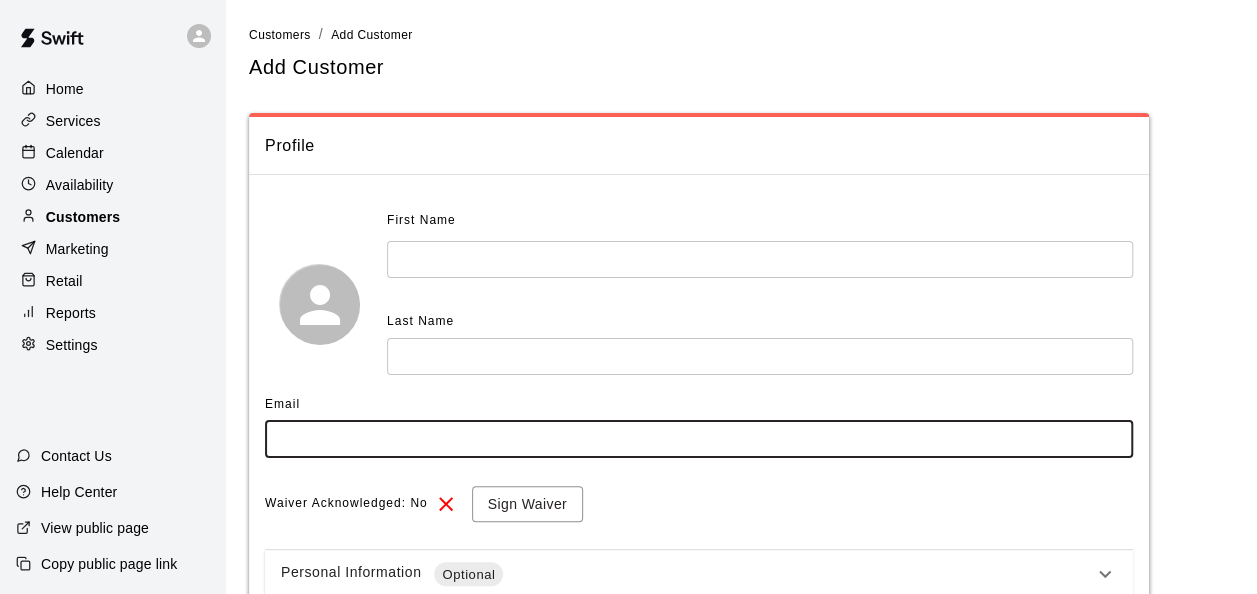 click on "Customers" at bounding box center [83, 217] 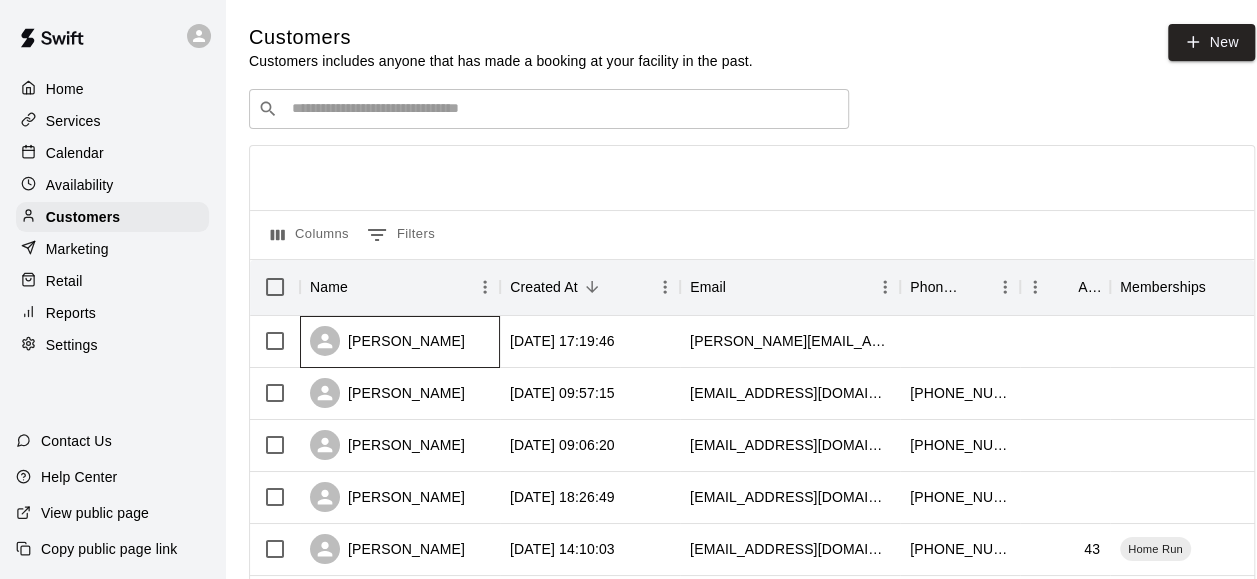 click on "[PERSON_NAME]" at bounding box center (387, 341) 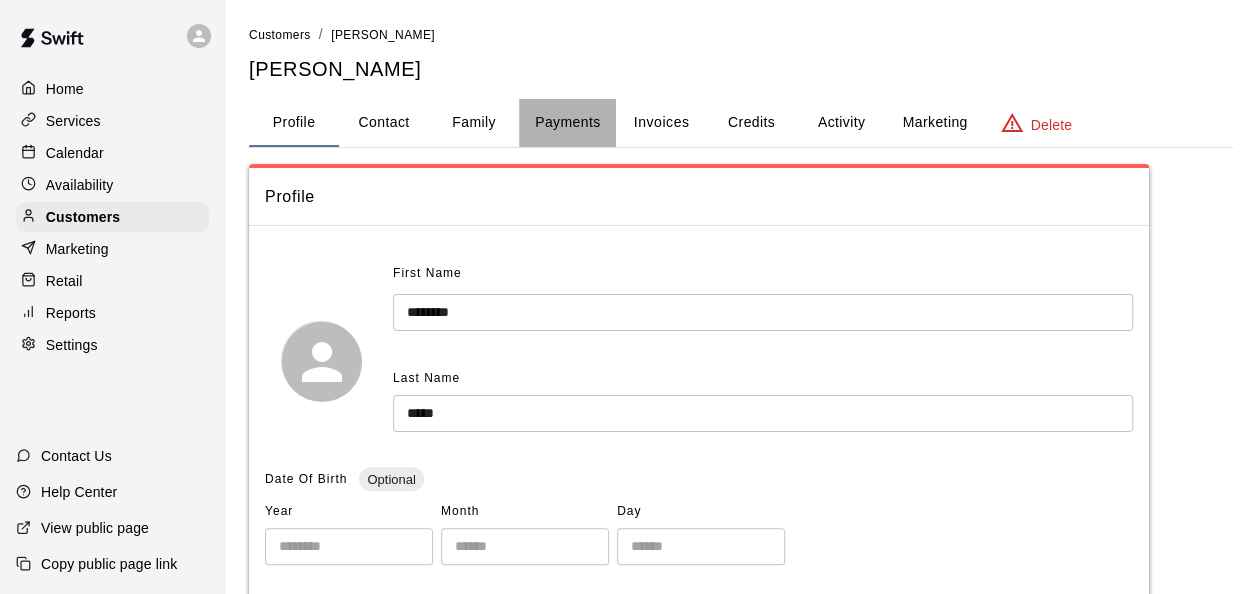 click on "Payments" at bounding box center (567, 123) 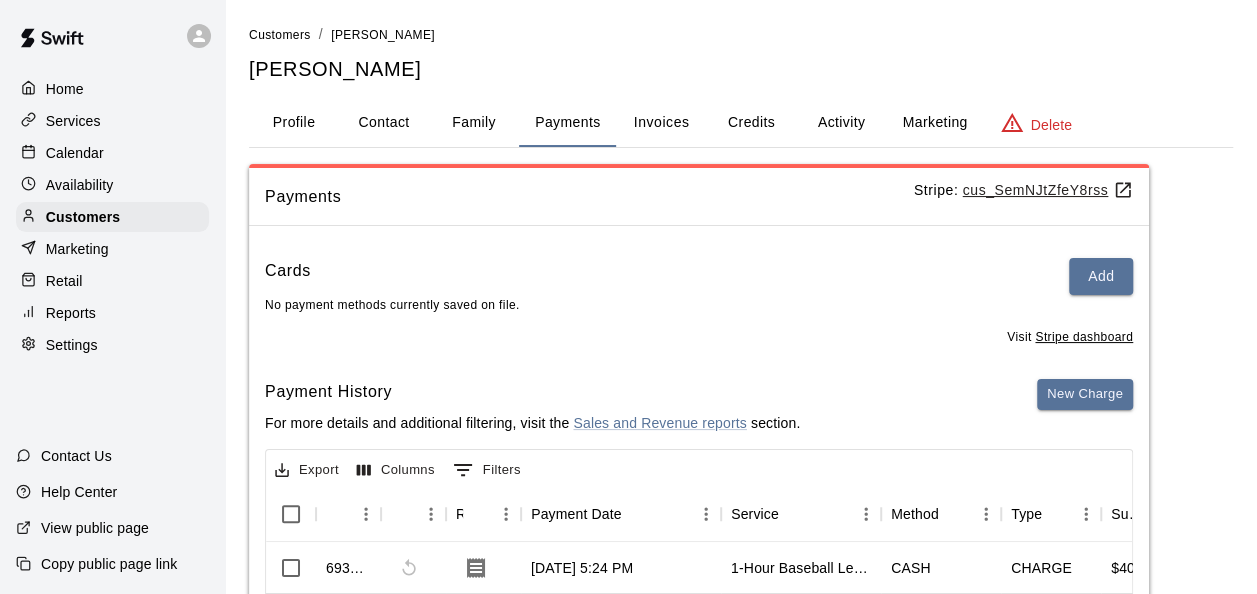 click on "Home" at bounding box center [65, 89] 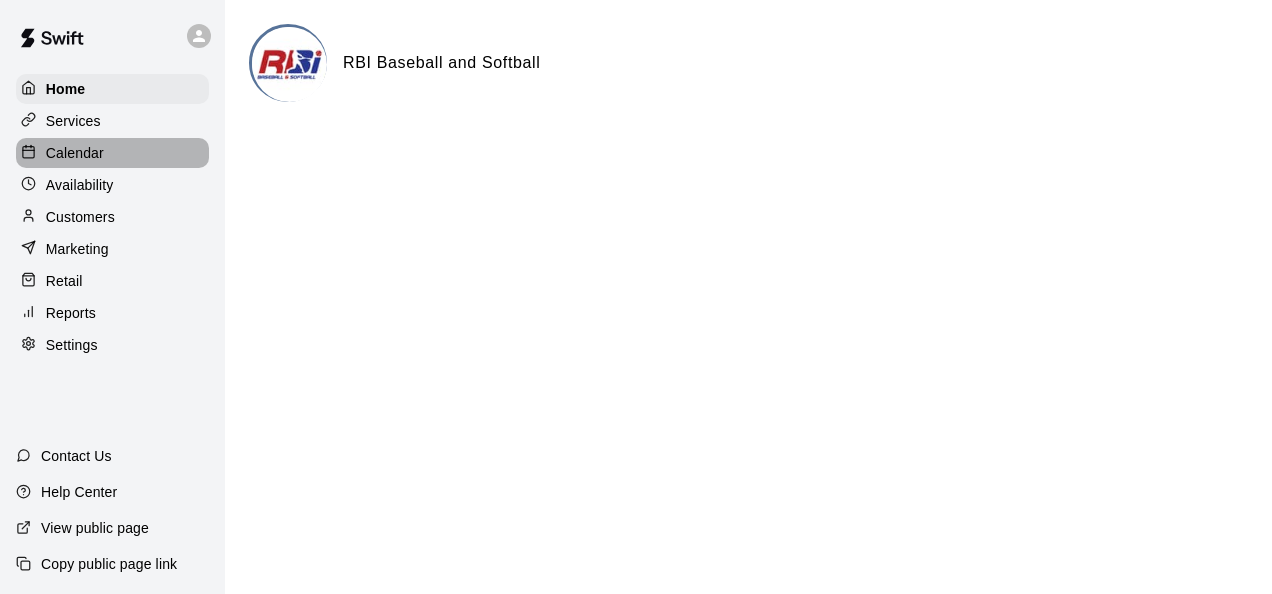 click on "Calendar" at bounding box center [75, 153] 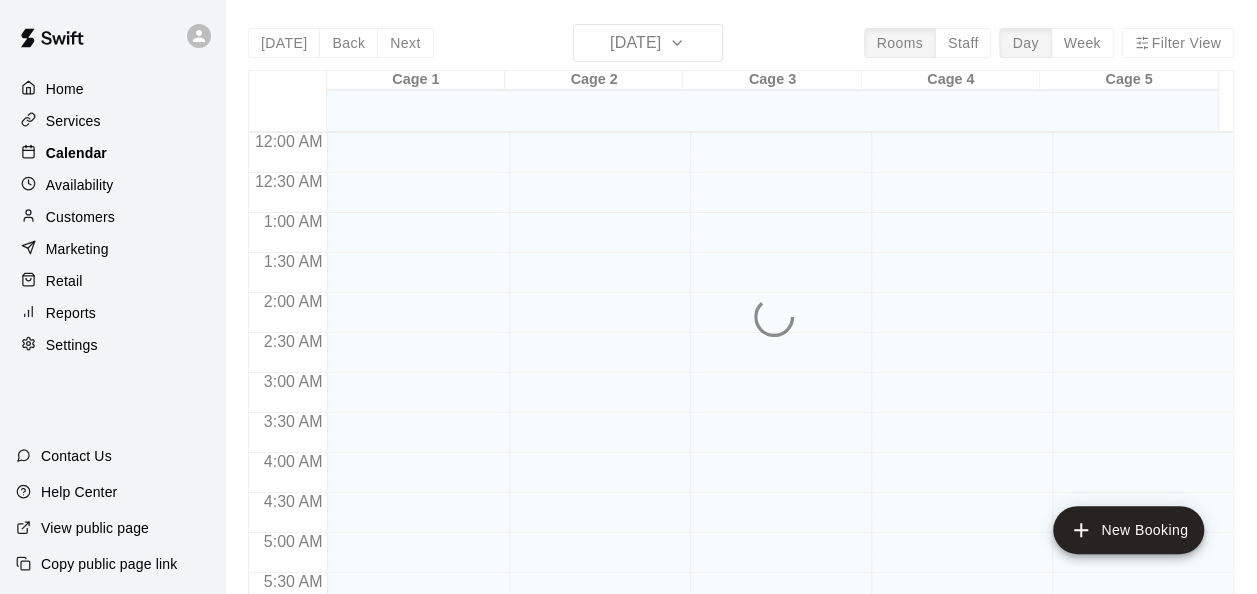 scroll, scrollTop: 1376, scrollLeft: 0, axis: vertical 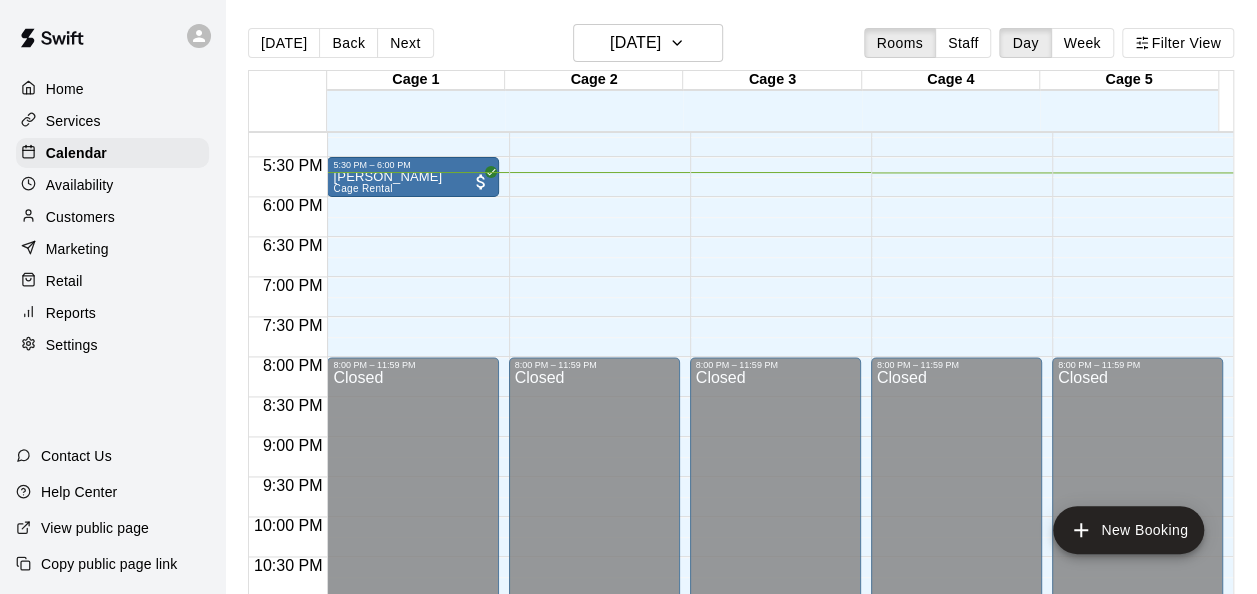 drag, startPoint x: 1255, startPoint y: 304, endPoint x: 1259, endPoint y: 170, distance: 134.0597 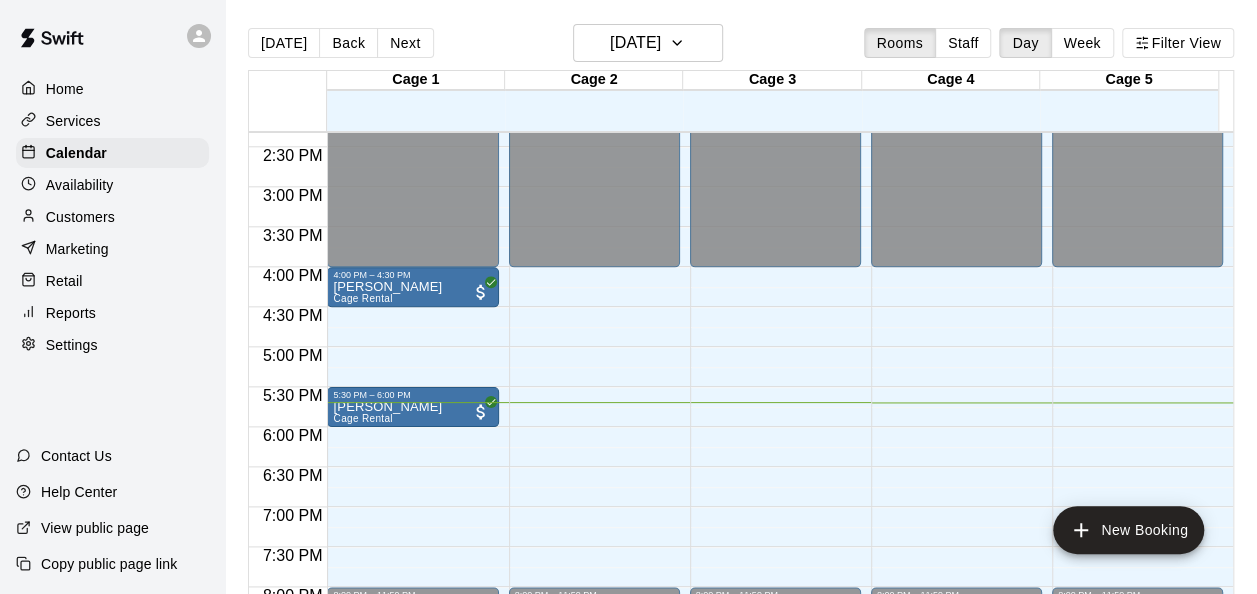scroll, scrollTop: 1143, scrollLeft: 0, axis: vertical 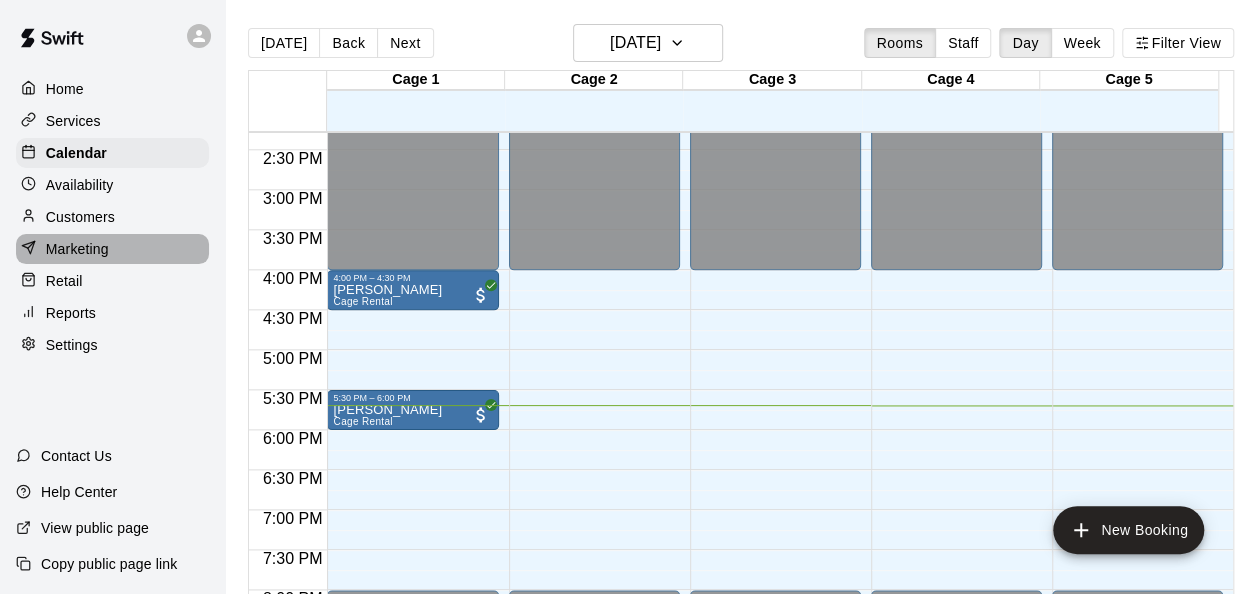 click on "Marketing" at bounding box center [112, 249] 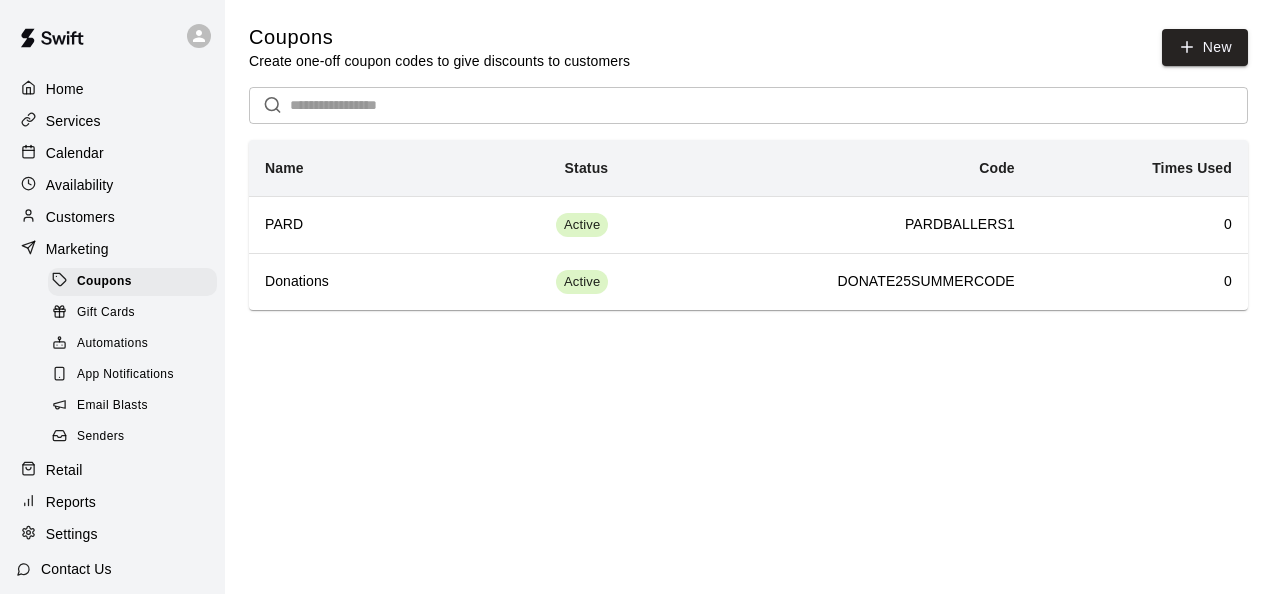 click on "Home" at bounding box center (65, 89) 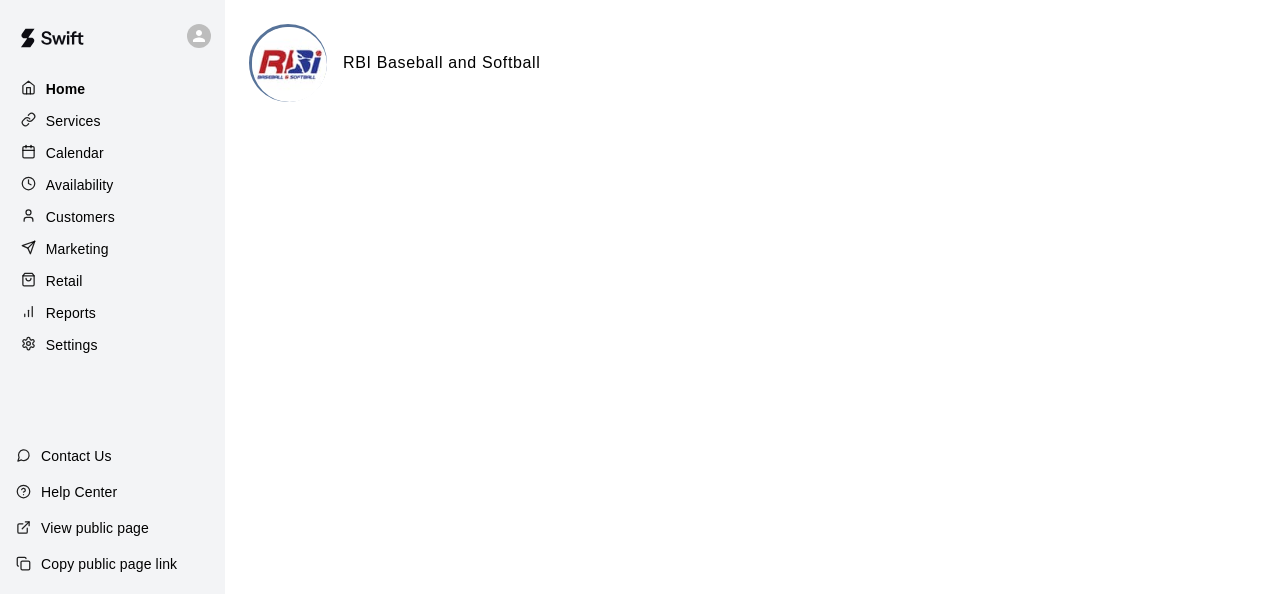 click on "Home" at bounding box center (112, 89) 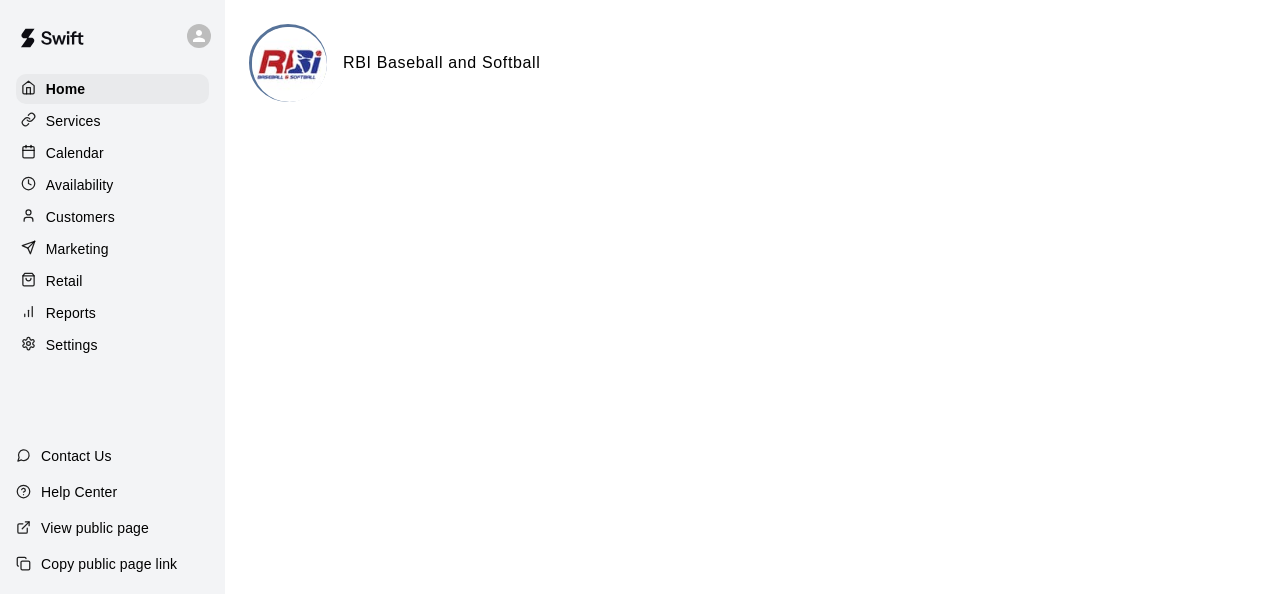 click on "Availability" at bounding box center [80, 185] 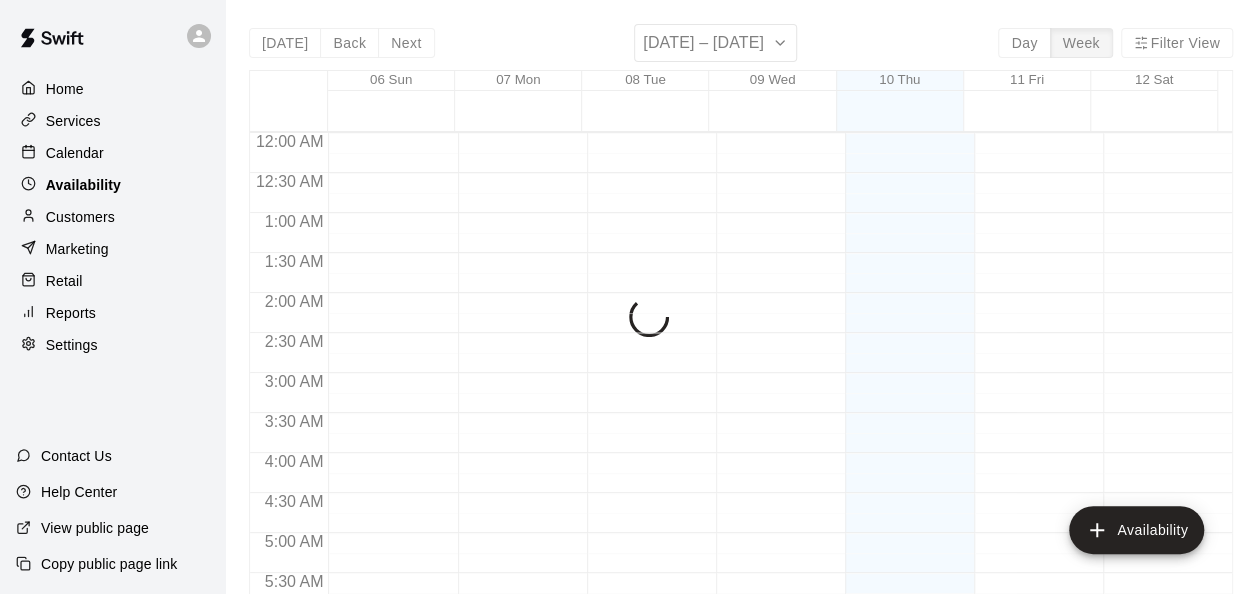 scroll, scrollTop: 1417, scrollLeft: 0, axis: vertical 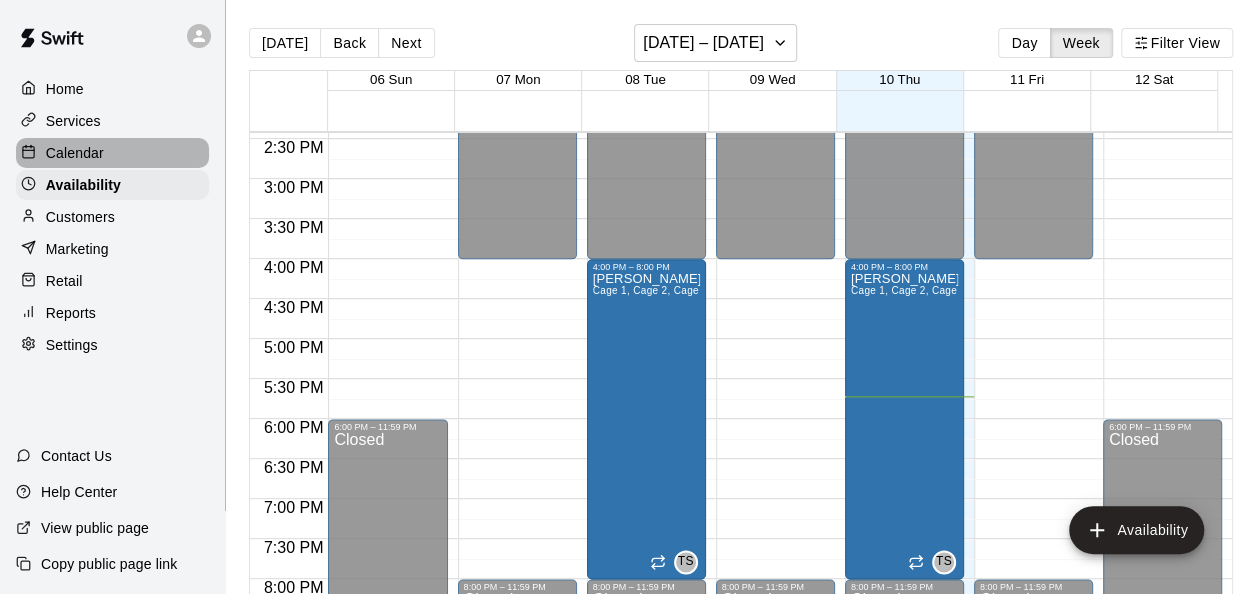click on "Calendar" at bounding box center [75, 153] 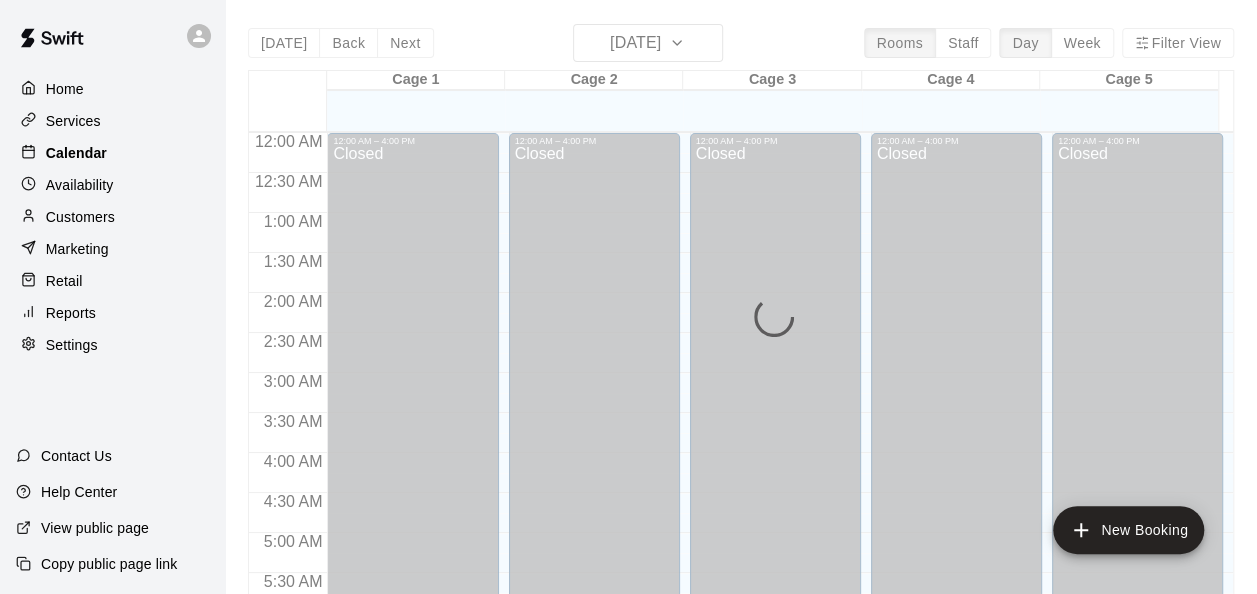 scroll, scrollTop: 1376, scrollLeft: 0, axis: vertical 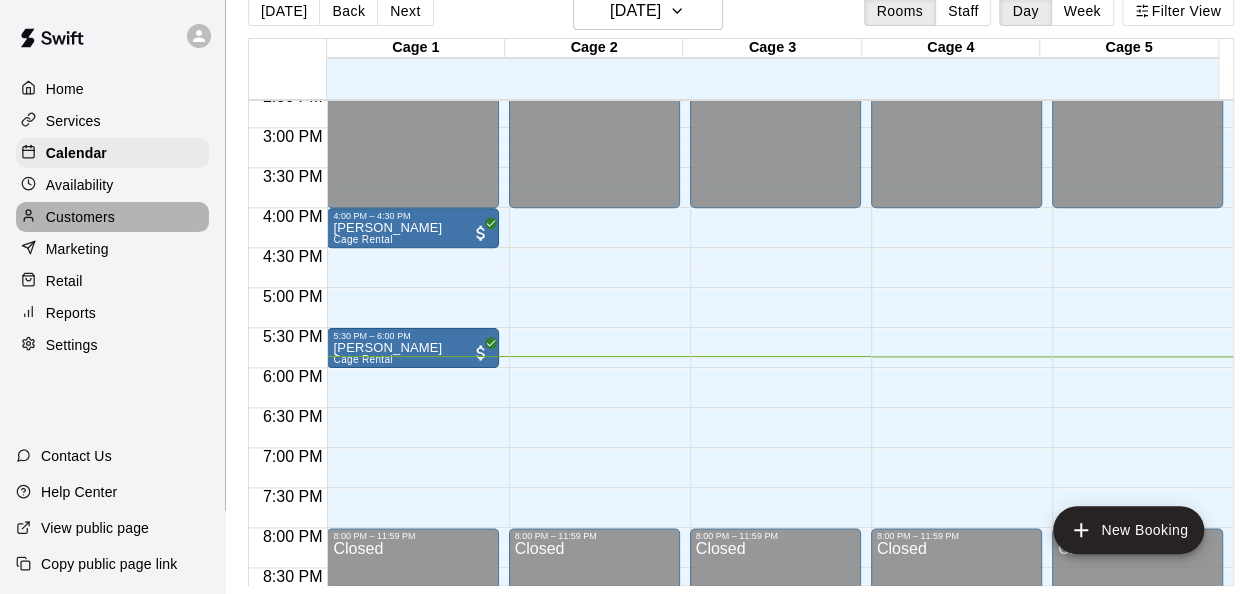 click on "Customers" at bounding box center (80, 217) 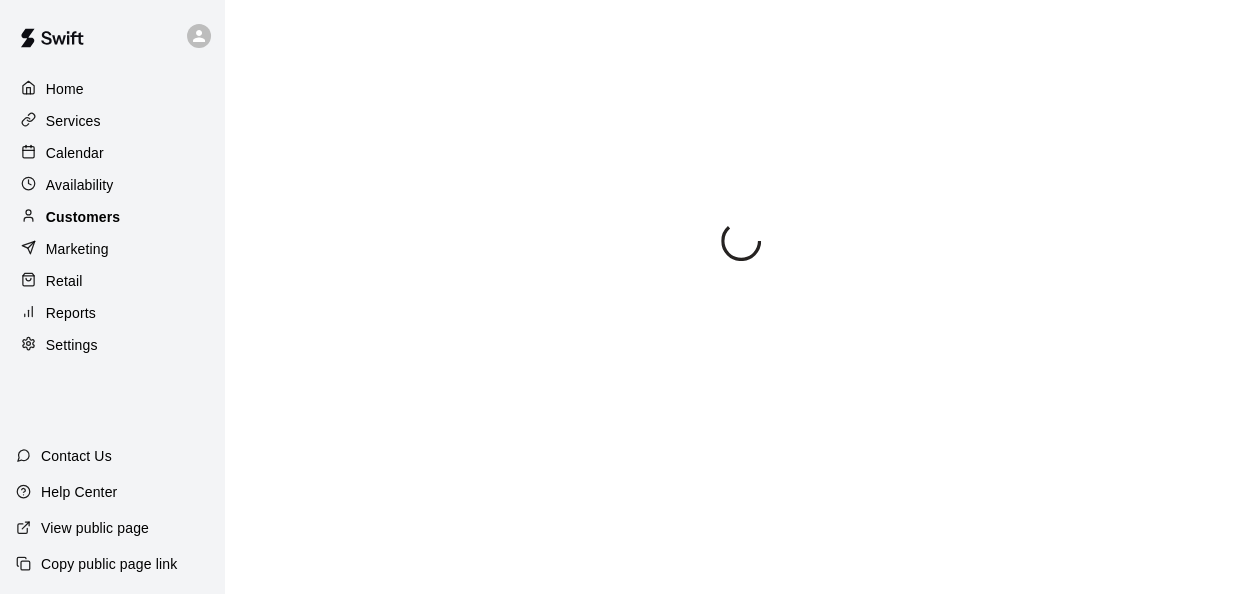 scroll, scrollTop: 0, scrollLeft: 0, axis: both 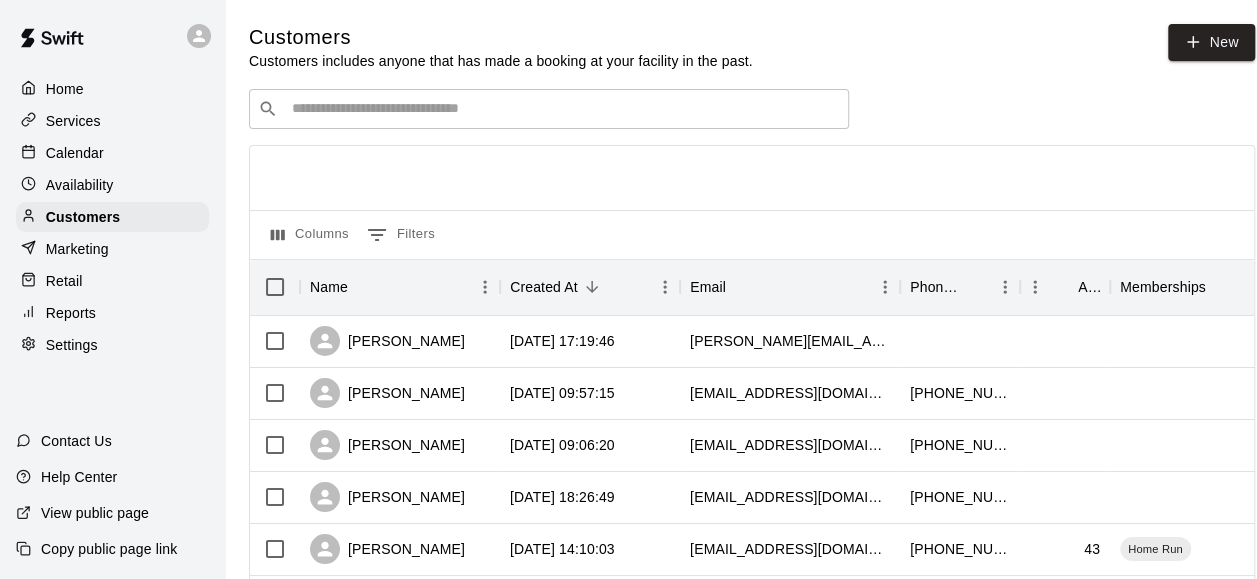 click on "Settings" at bounding box center (72, 345) 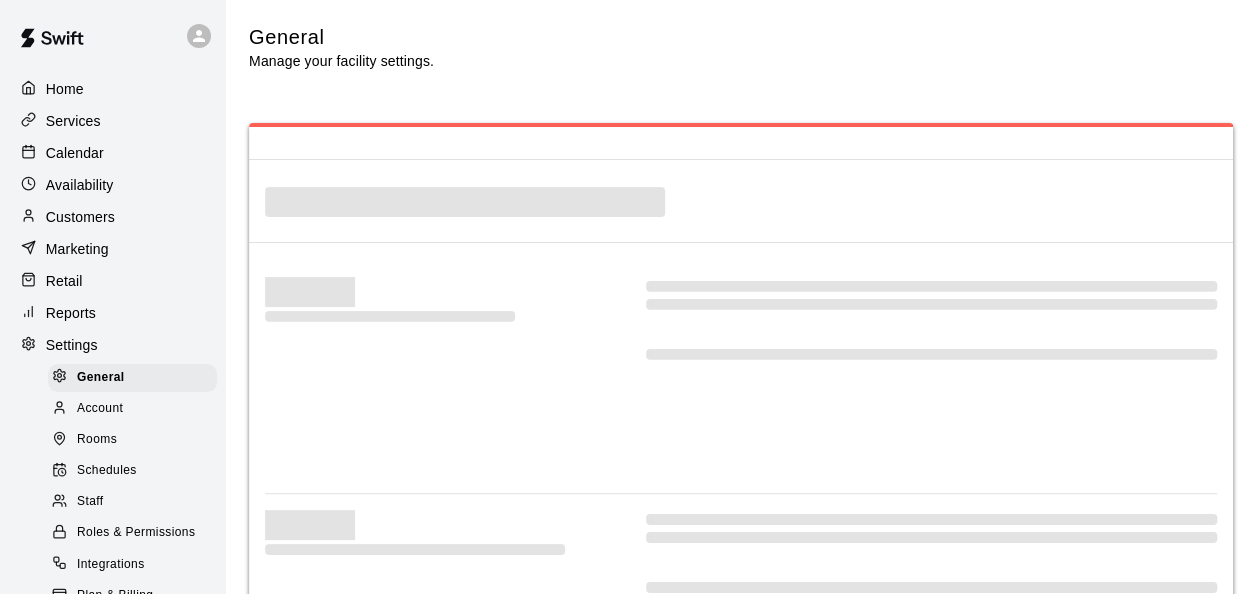 select on "**" 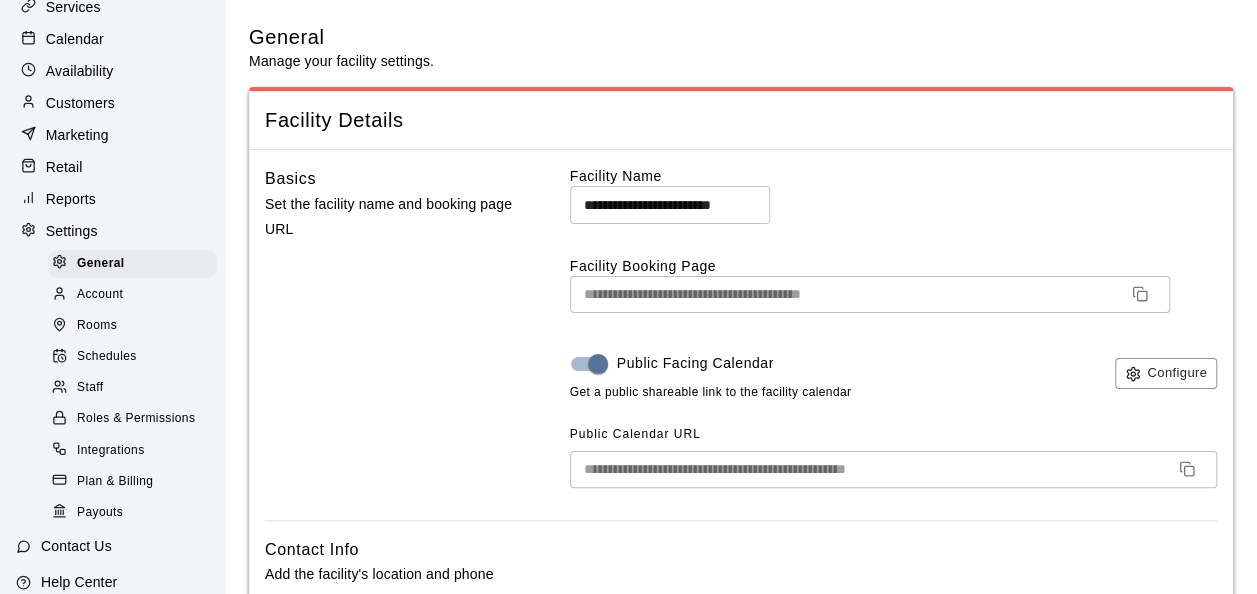 scroll, scrollTop: 115, scrollLeft: 0, axis: vertical 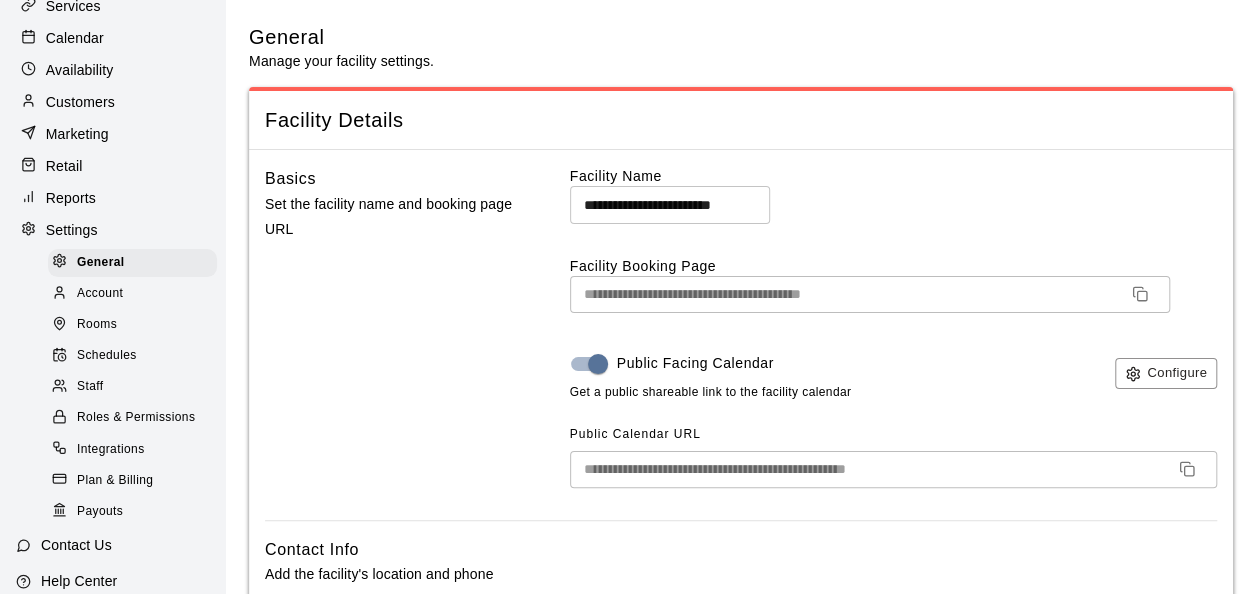 click on "Staff" at bounding box center (90, 387) 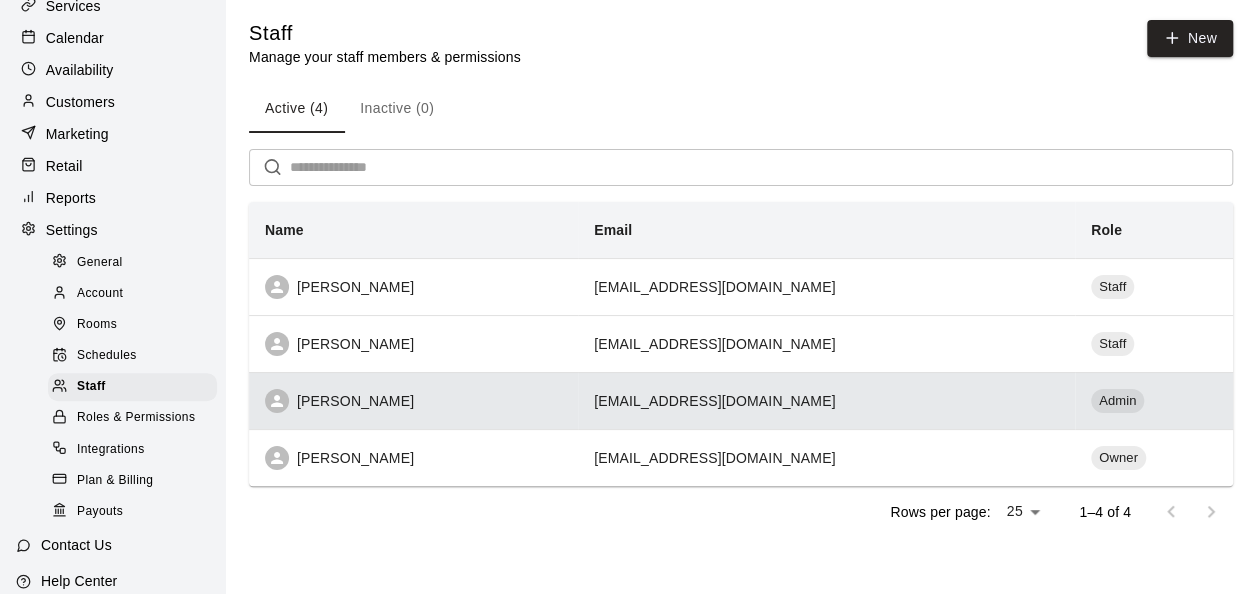 scroll, scrollTop: 0, scrollLeft: 0, axis: both 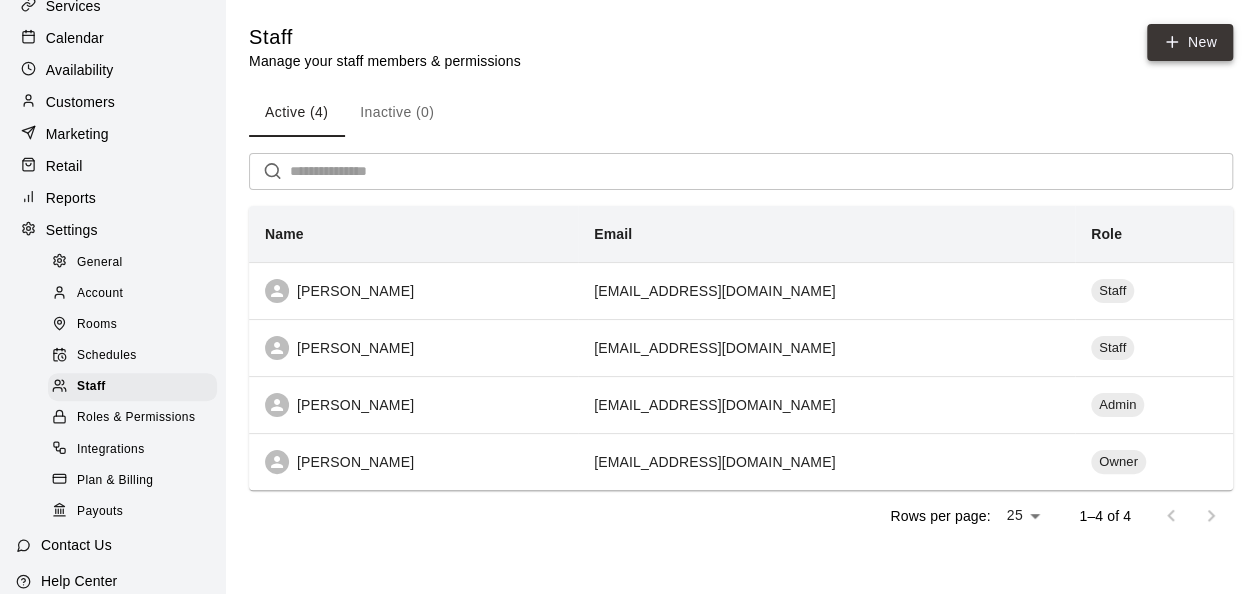 click on "New" at bounding box center [1190, 42] 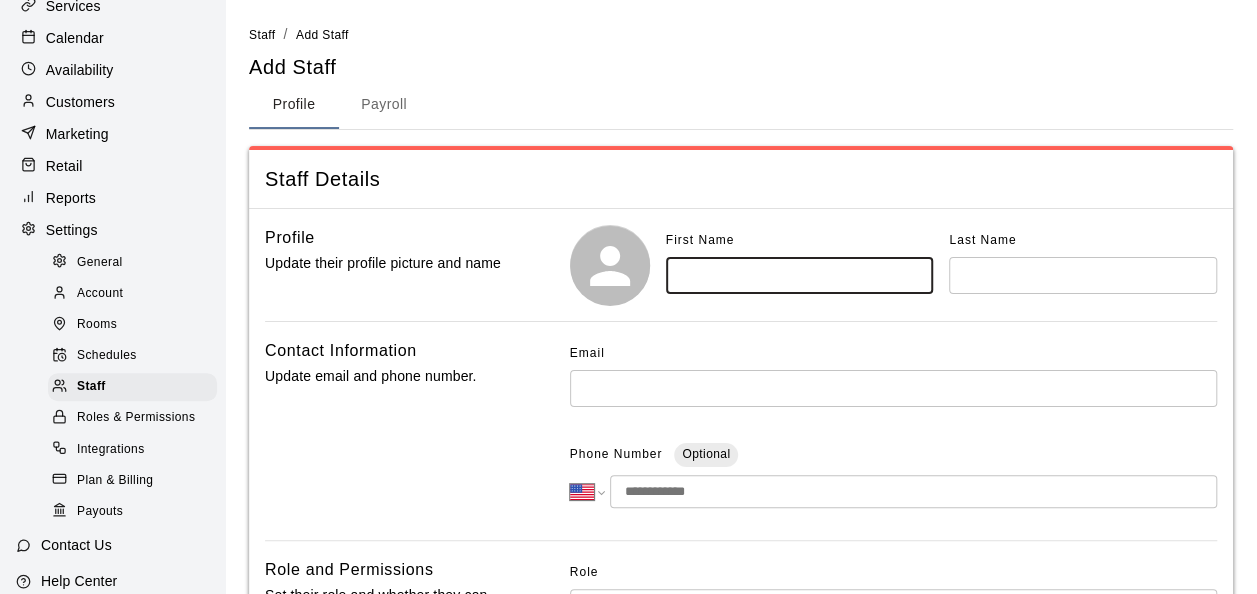click at bounding box center (800, 275) 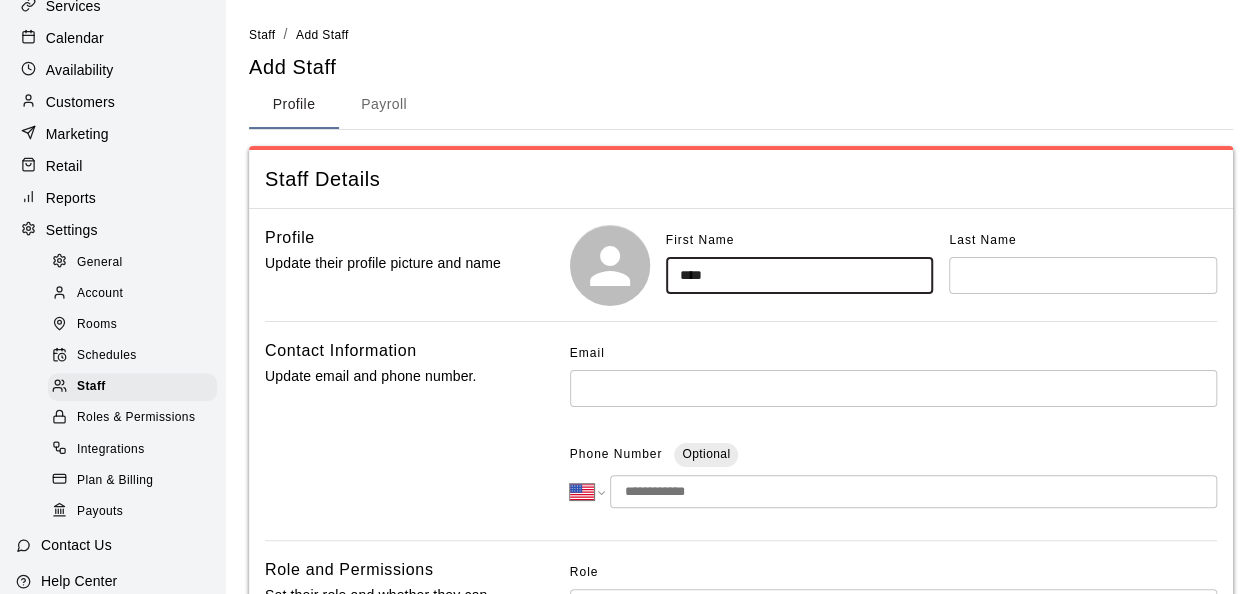 type on "****" 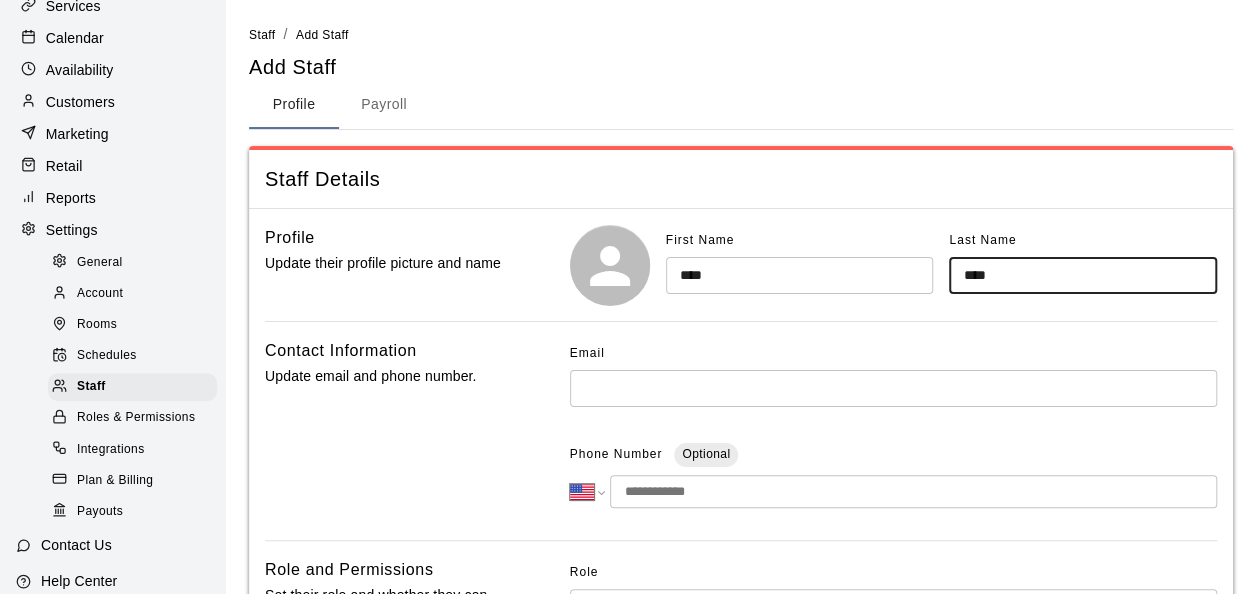 type on "****" 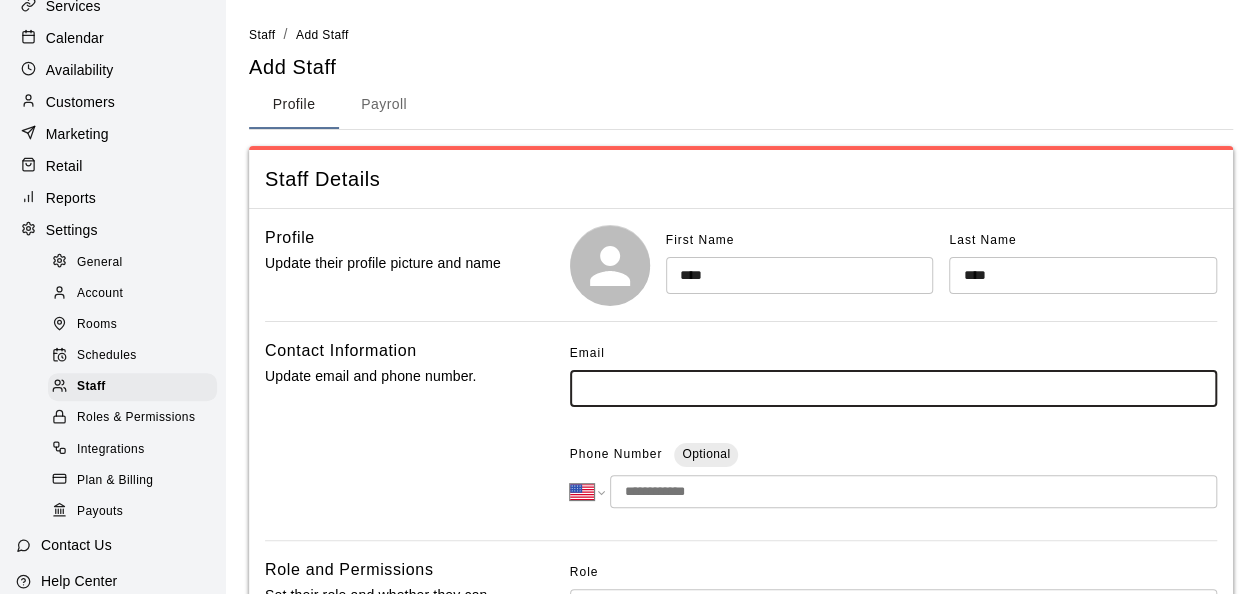 click on "****" at bounding box center (800, 275) 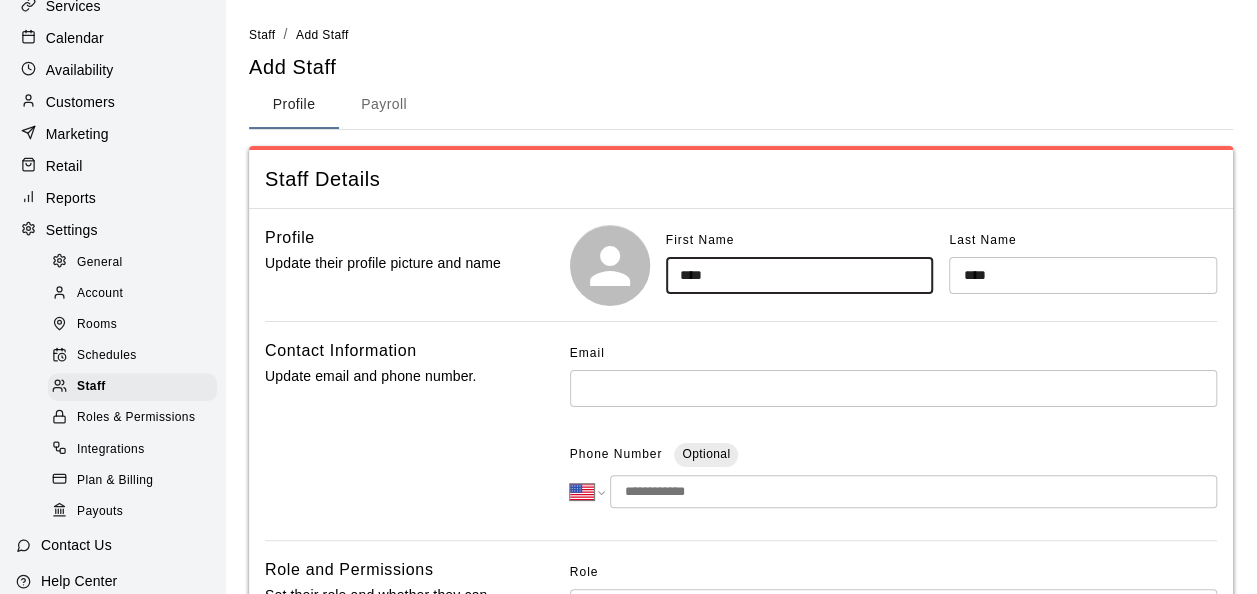 type on "****" 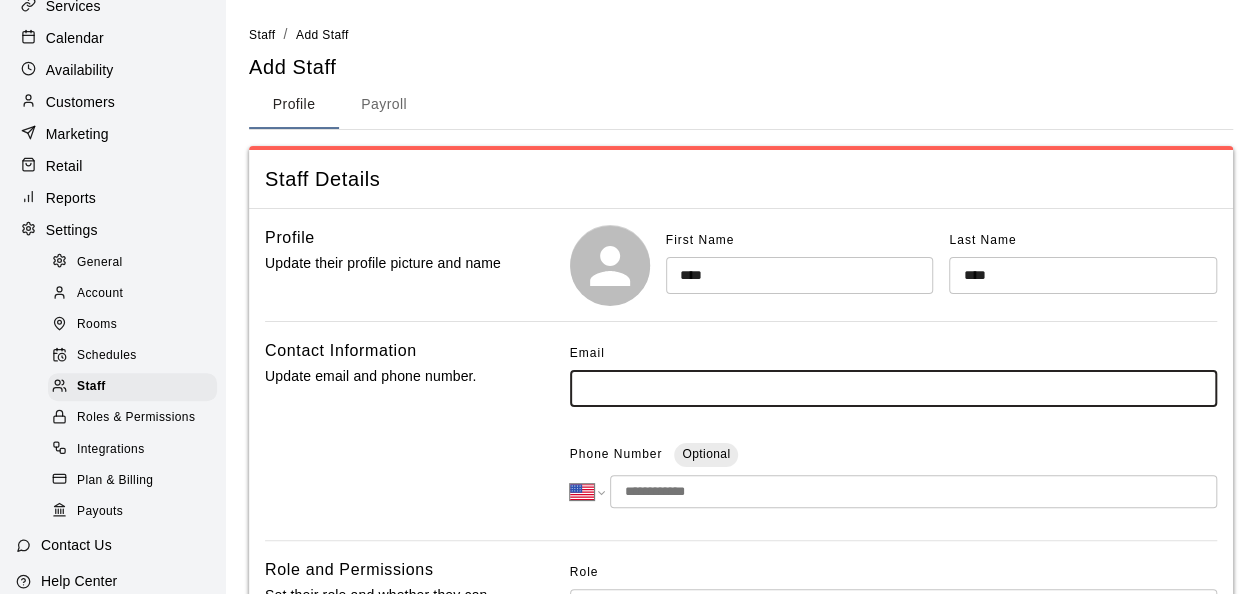 click at bounding box center [893, 388] 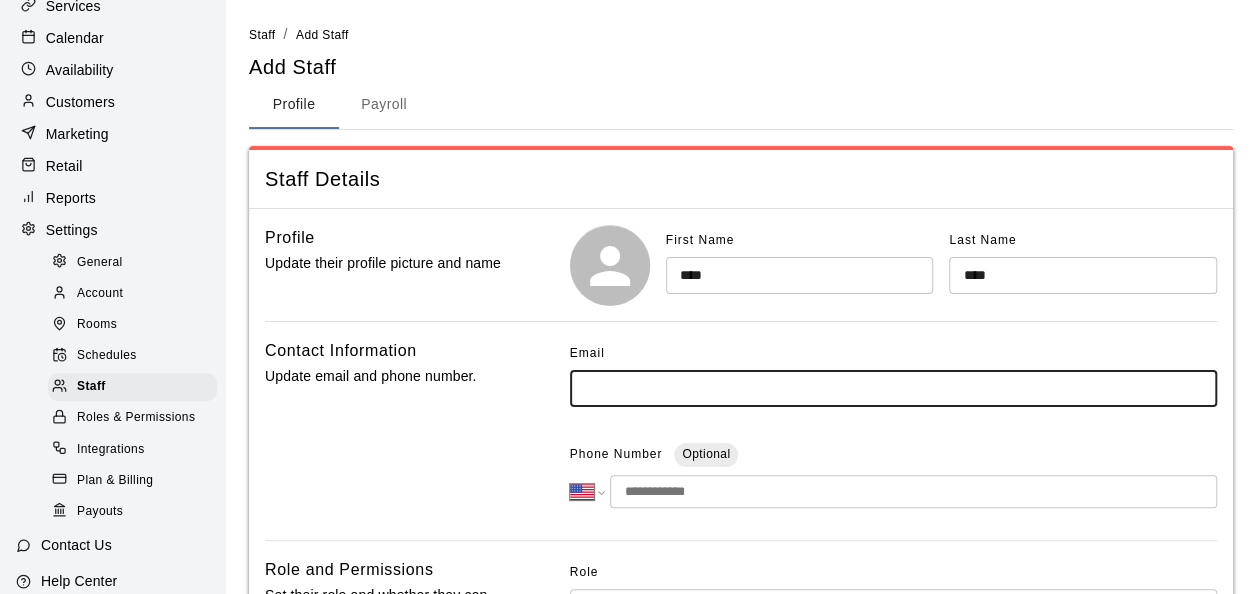 drag, startPoint x: 652, startPoint y: 384, endPoint x: 645, endPoint y: 396, distance: 13.892444 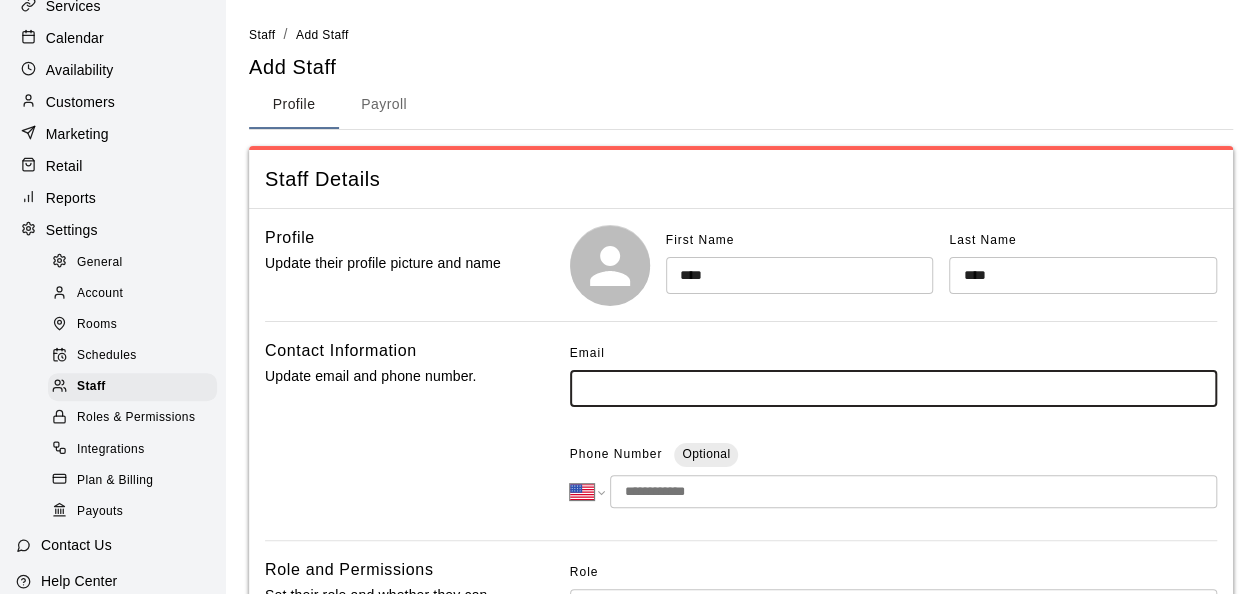 click at bounding box center [893, 388] 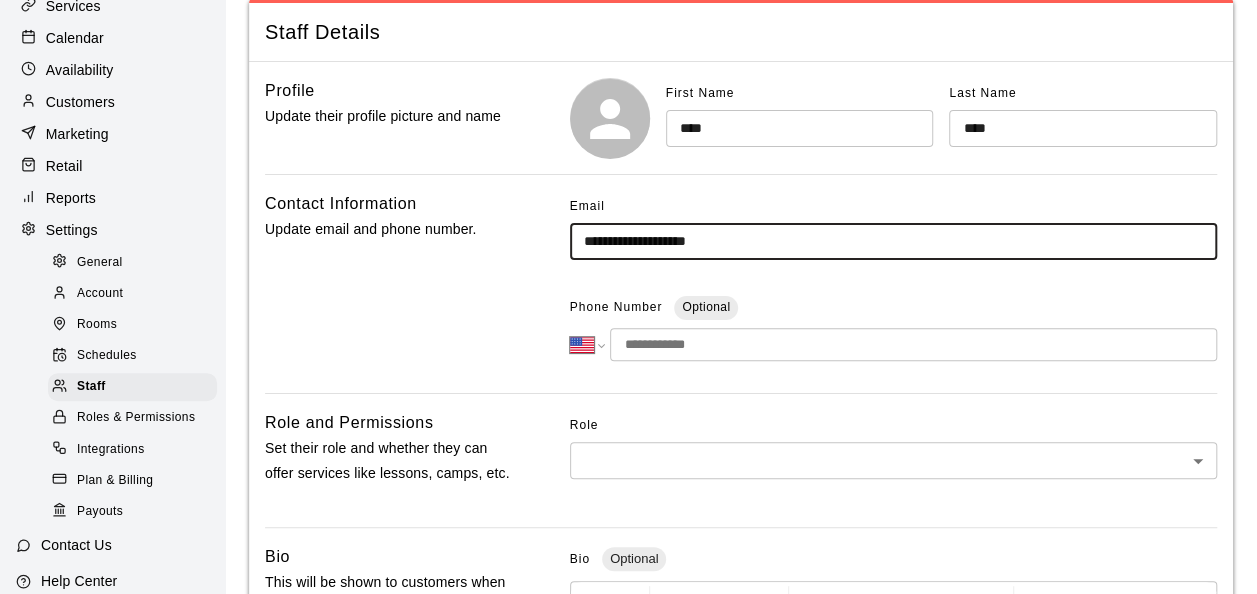 scroll, scrollTop: 152, scrollLeft: 0, axis: vertical 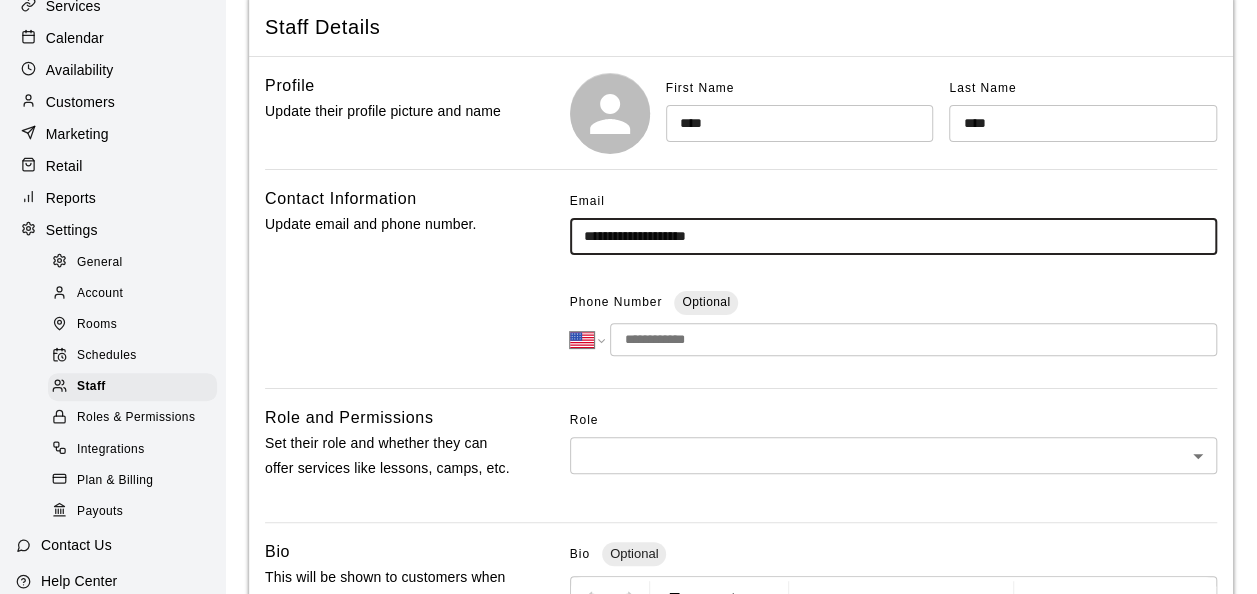 type on "**********" 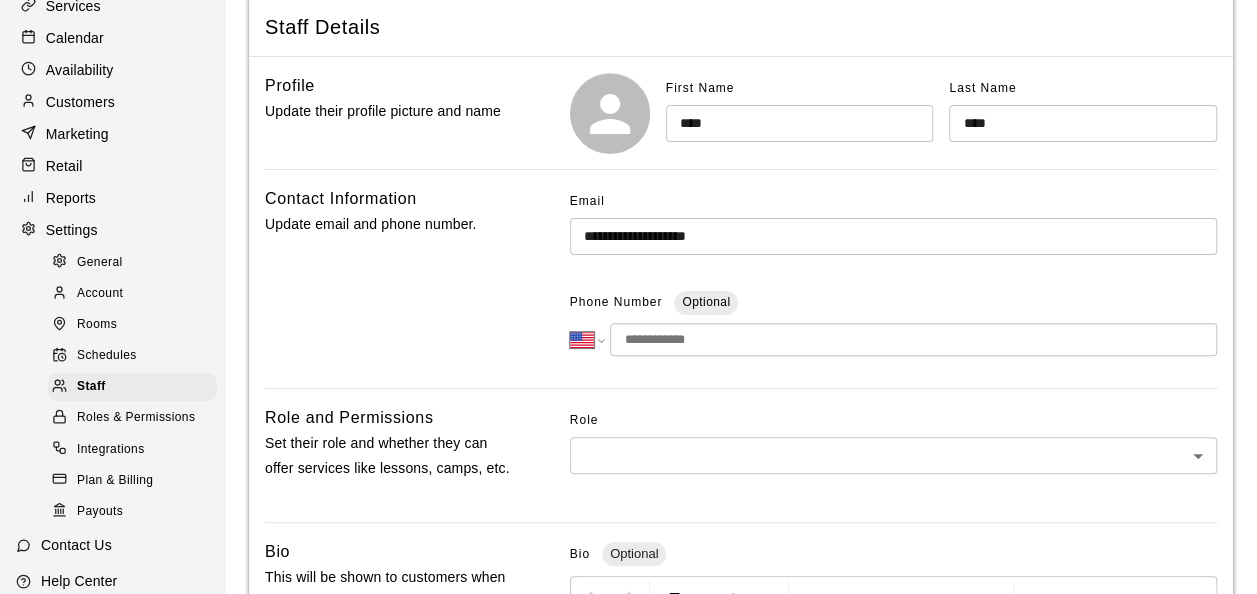 click at bounding box center (913, 339) 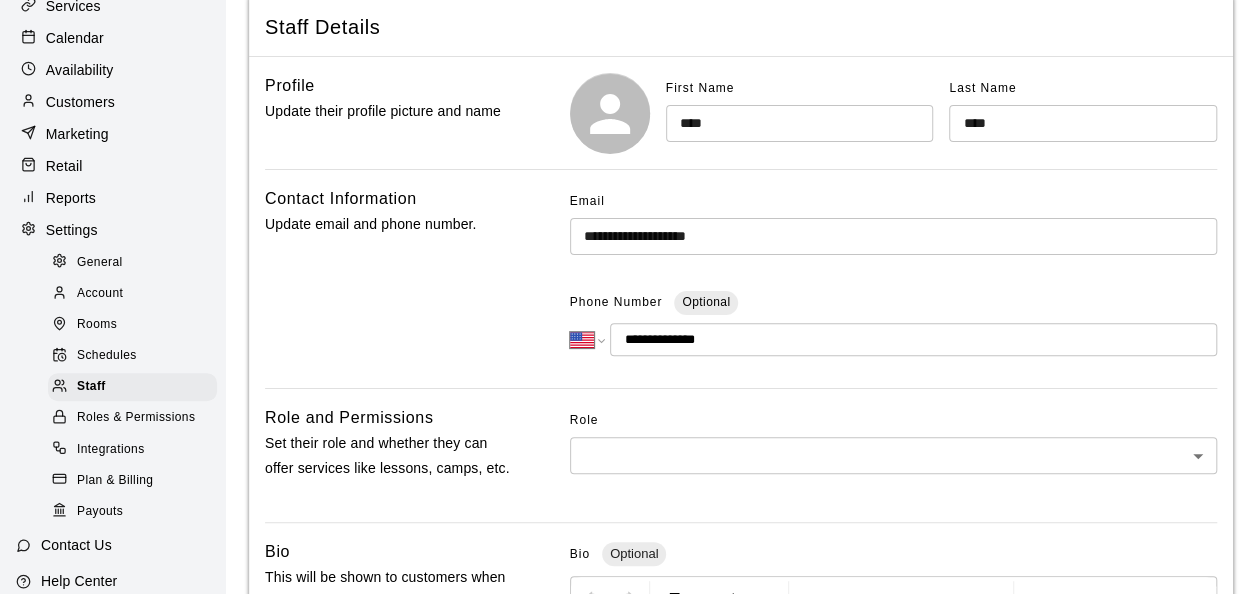 type on "**********" 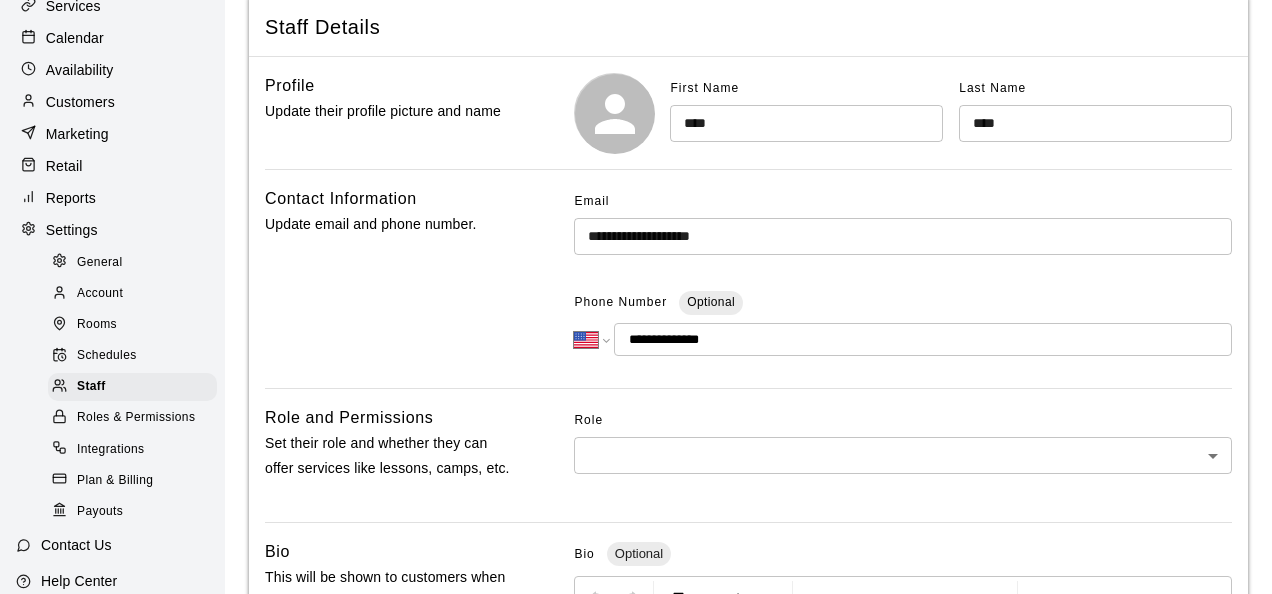 click on "**********" at bounding box center [636, 503] 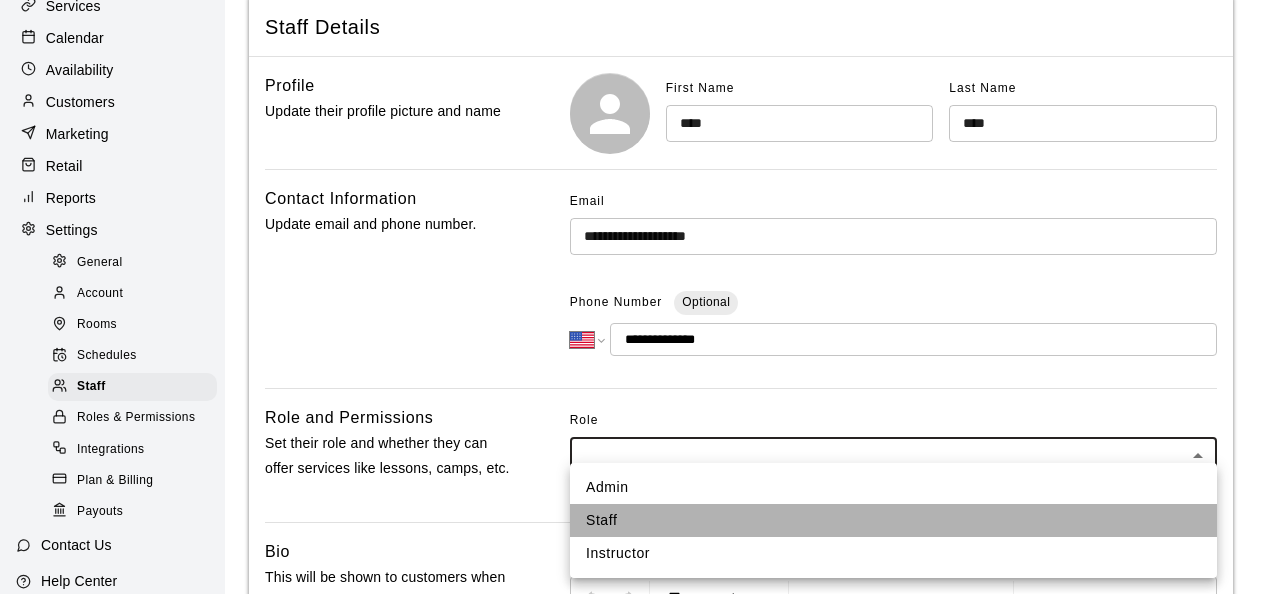 click on "Staff" at bounding box center [893, 520] 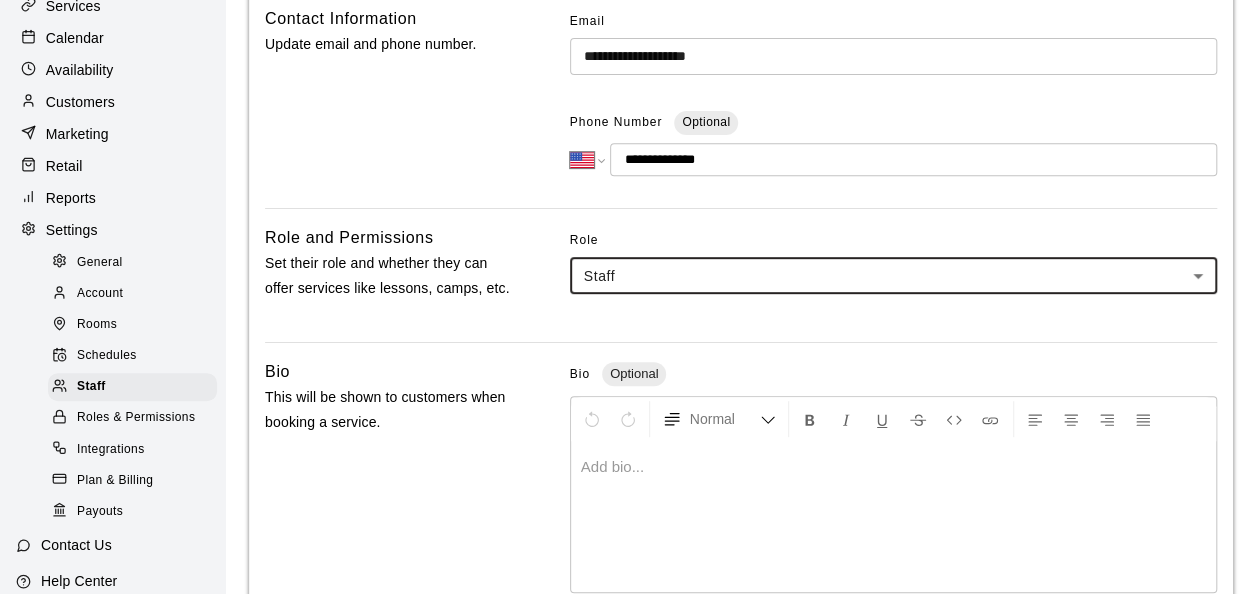 scroll, scrollTop: 443, scrollLeft: 0, axis: vertical 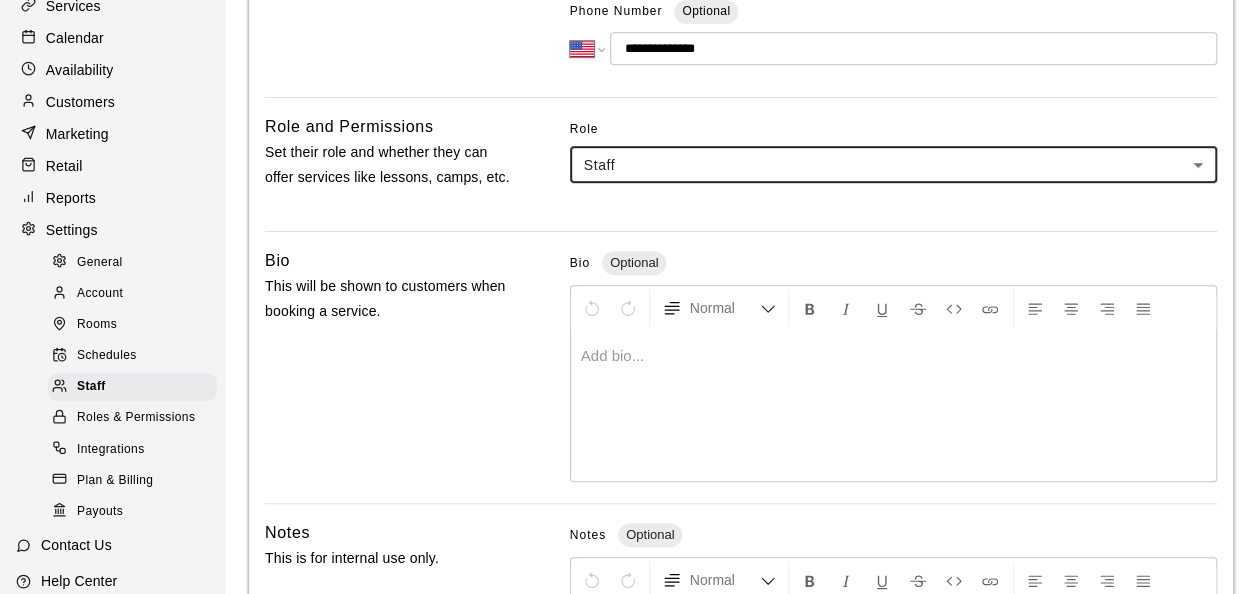click at bounding box center (893, 406) 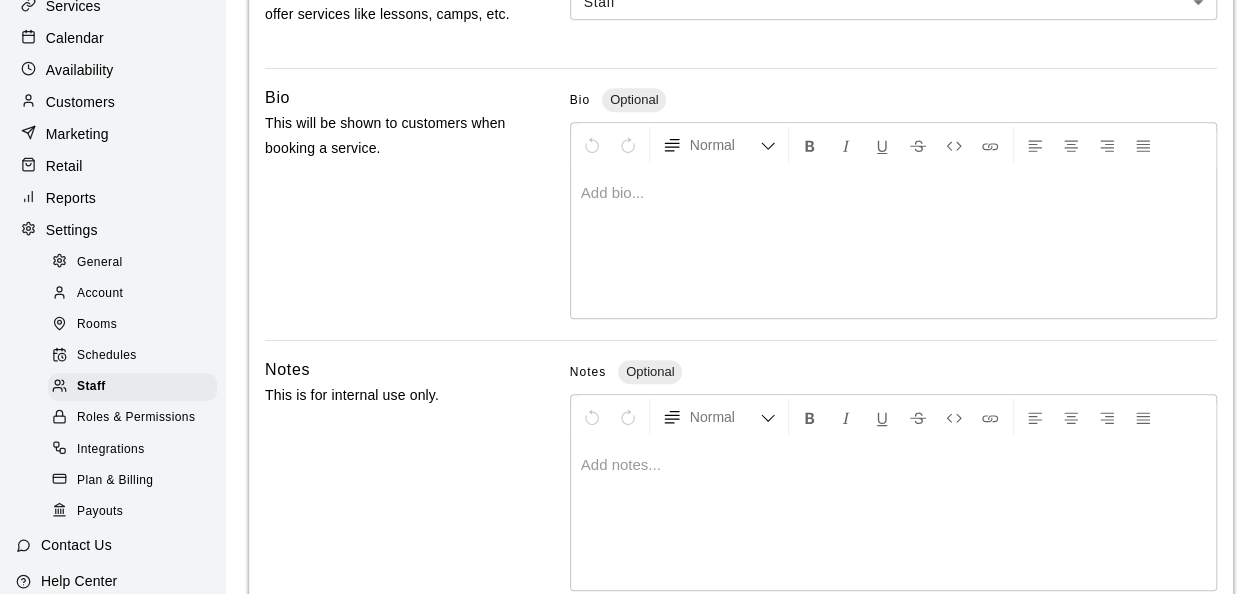 scroll, scrollTop: 714, scrollLeft: 0, axis: vertical 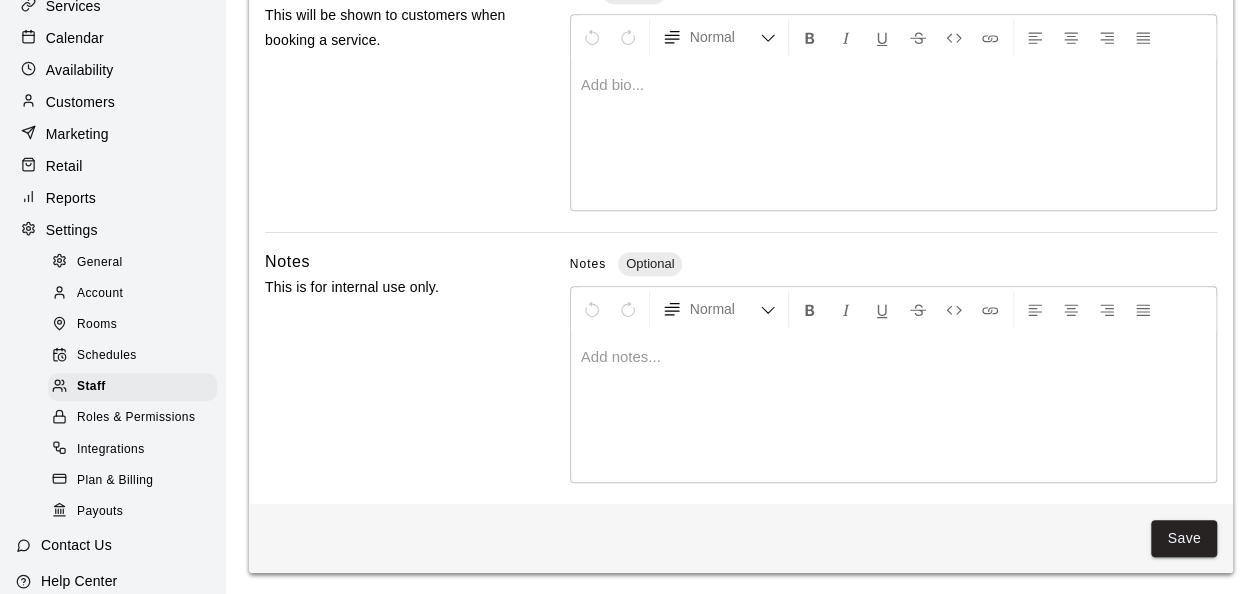 click at bounding box center (893, 407) 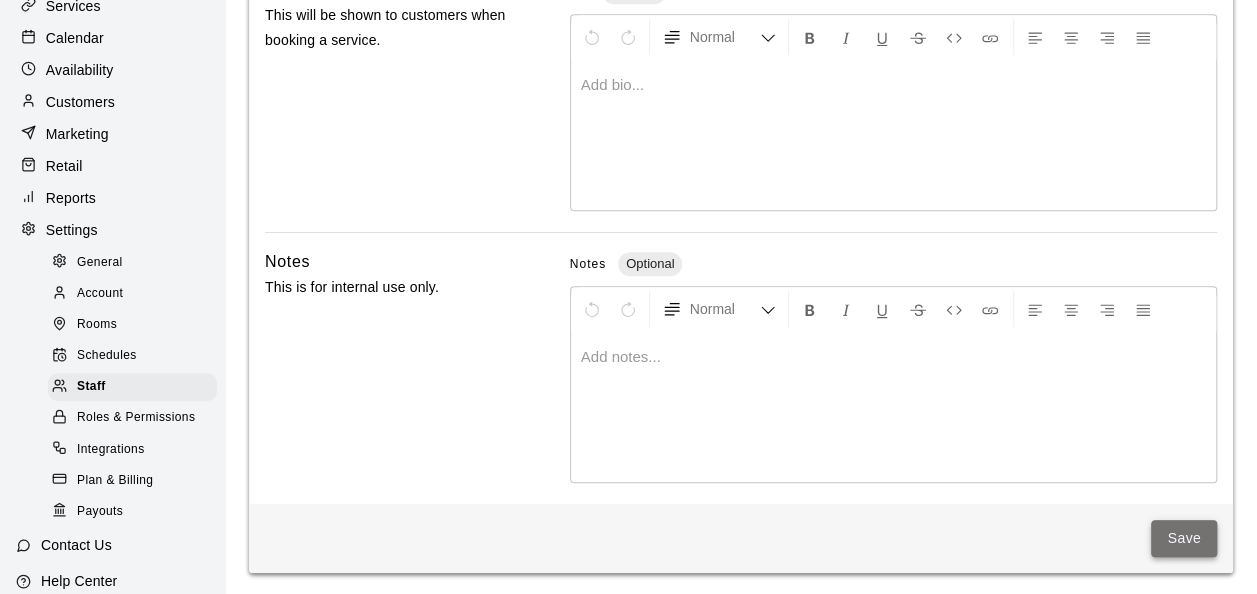 click on "Save" at bounding box center [1184, 538] 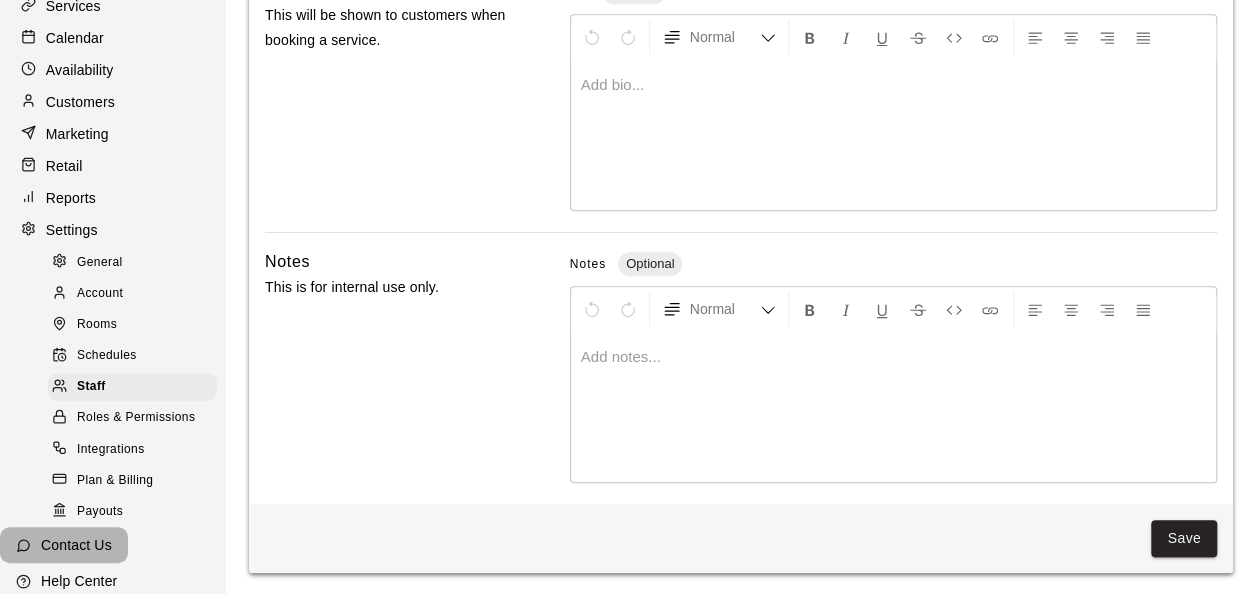 click on "Contact Us" at bounding box center (76, 545) 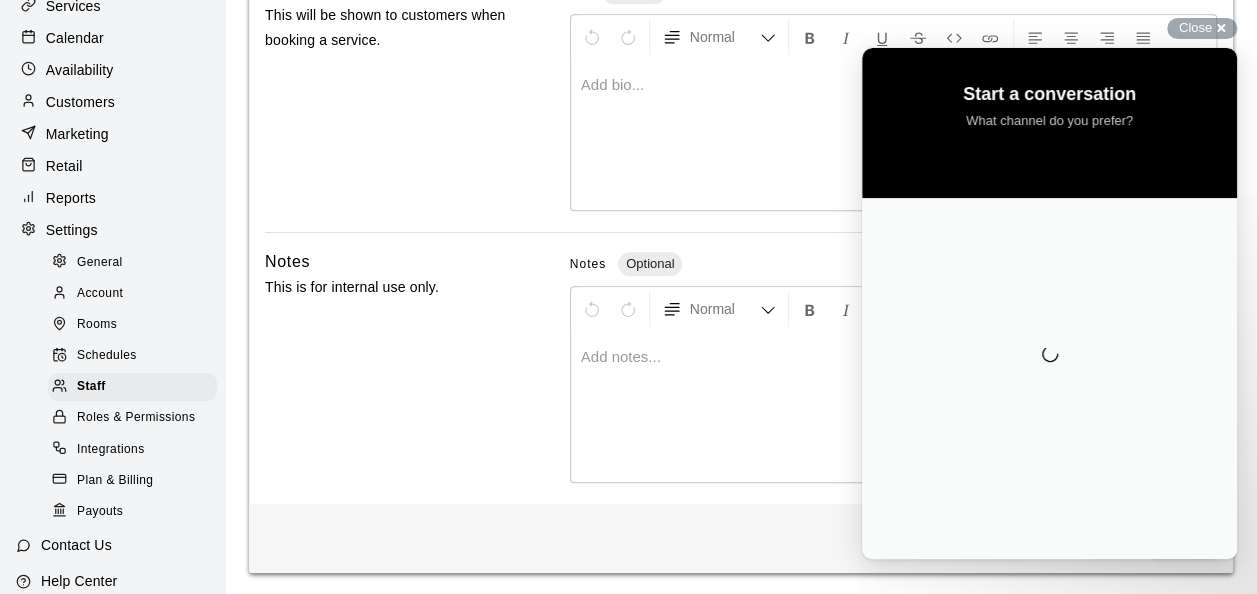 scroll, scrollTop: 0, scrollLeft: 0, axis: both 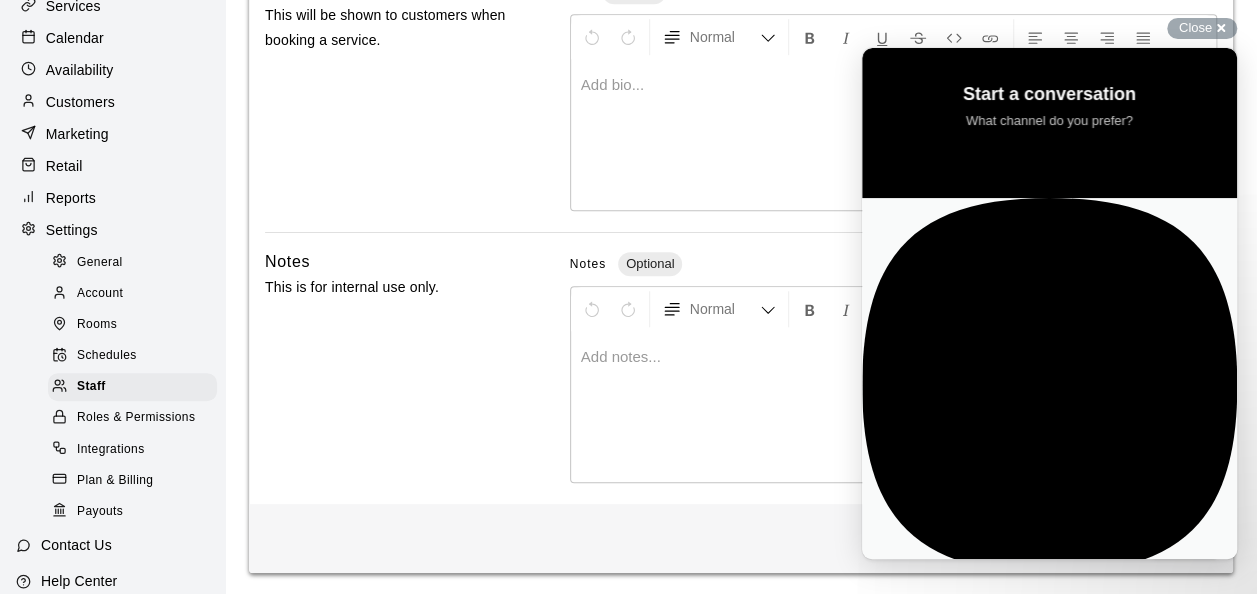 click on "No time to wait around? We usually respond within a few hours" at bounding box center [1049, 1579] 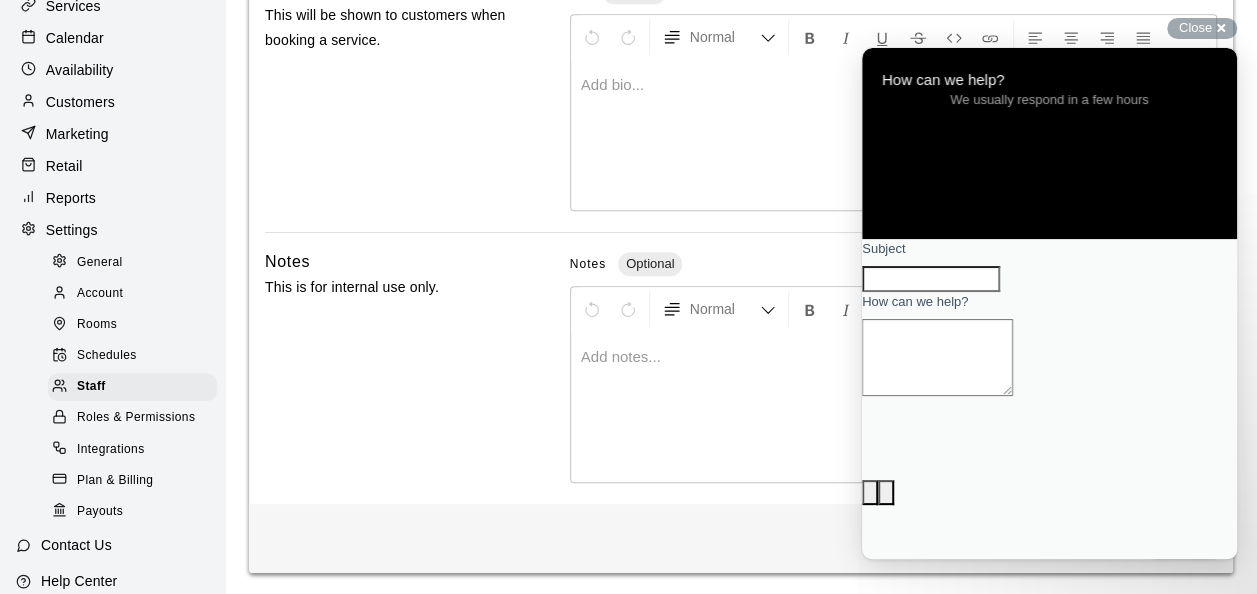 click on "Subject" at bounding box center [931, 279] 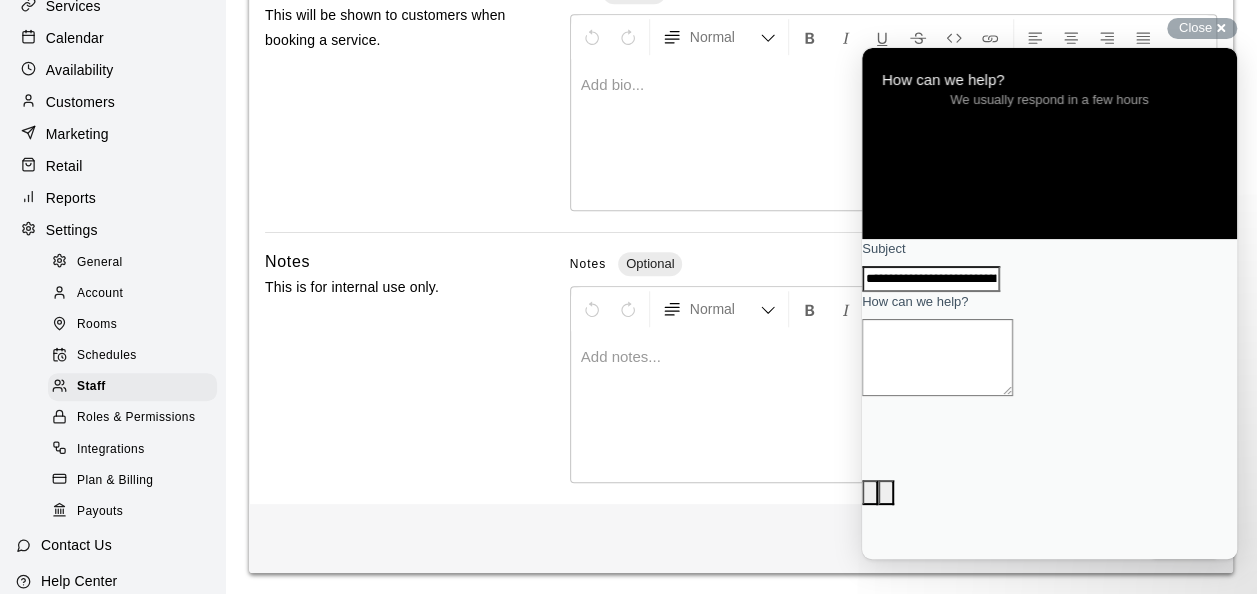 type on "**********" 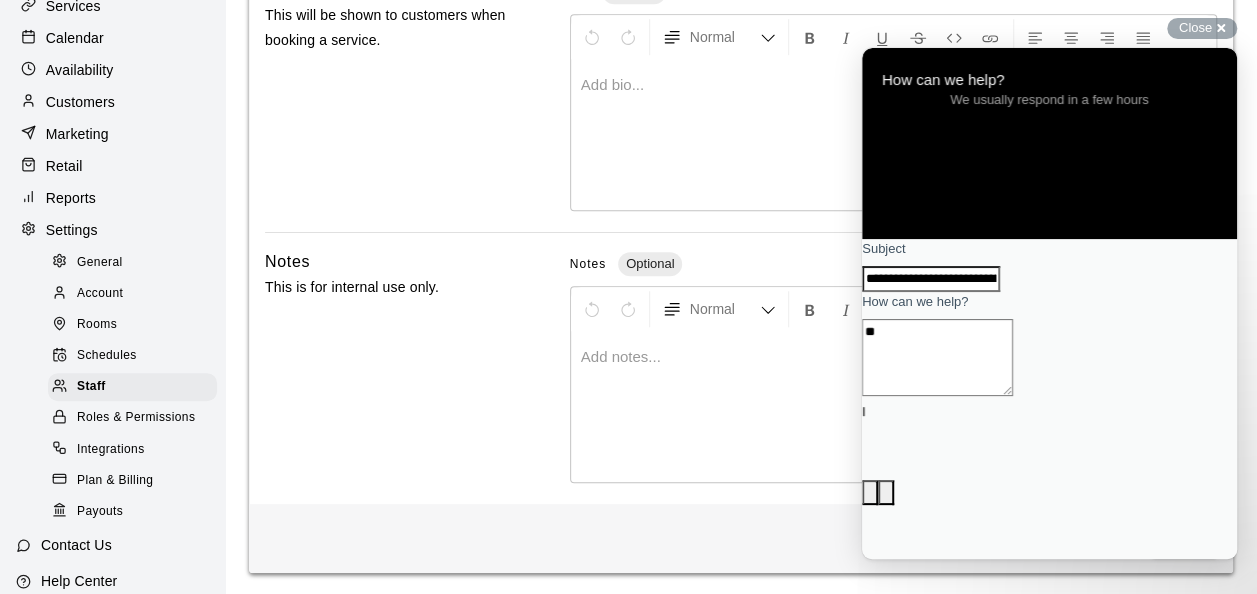 type on "*" 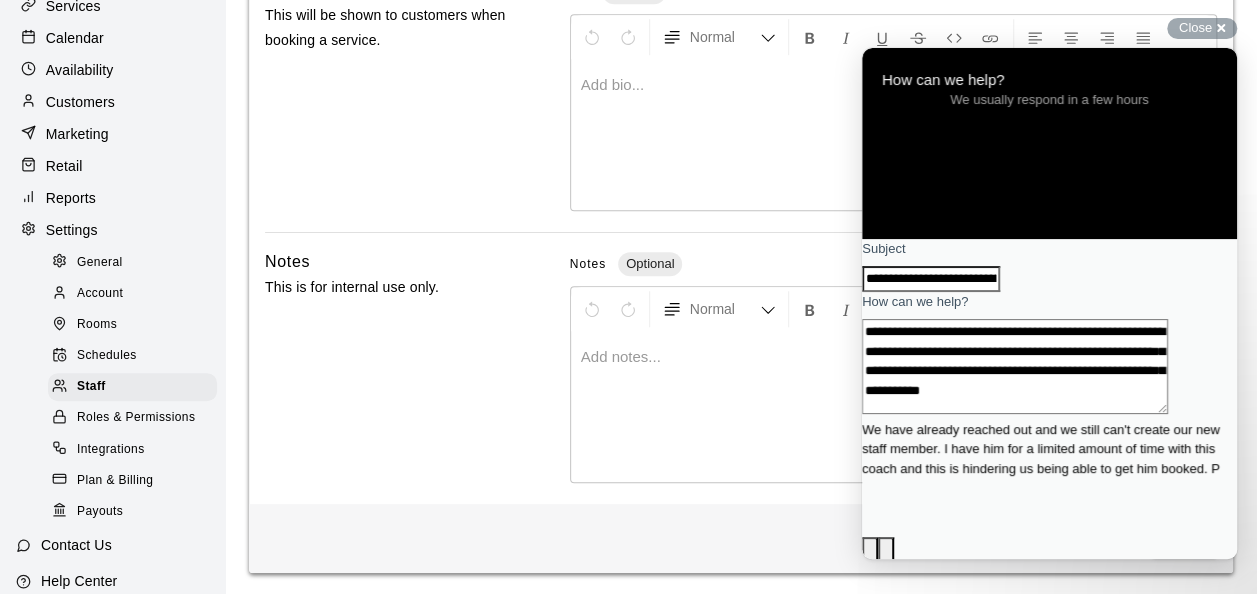 scroll, scrollTop: 12, scrollLeft: 0, axis: vertical 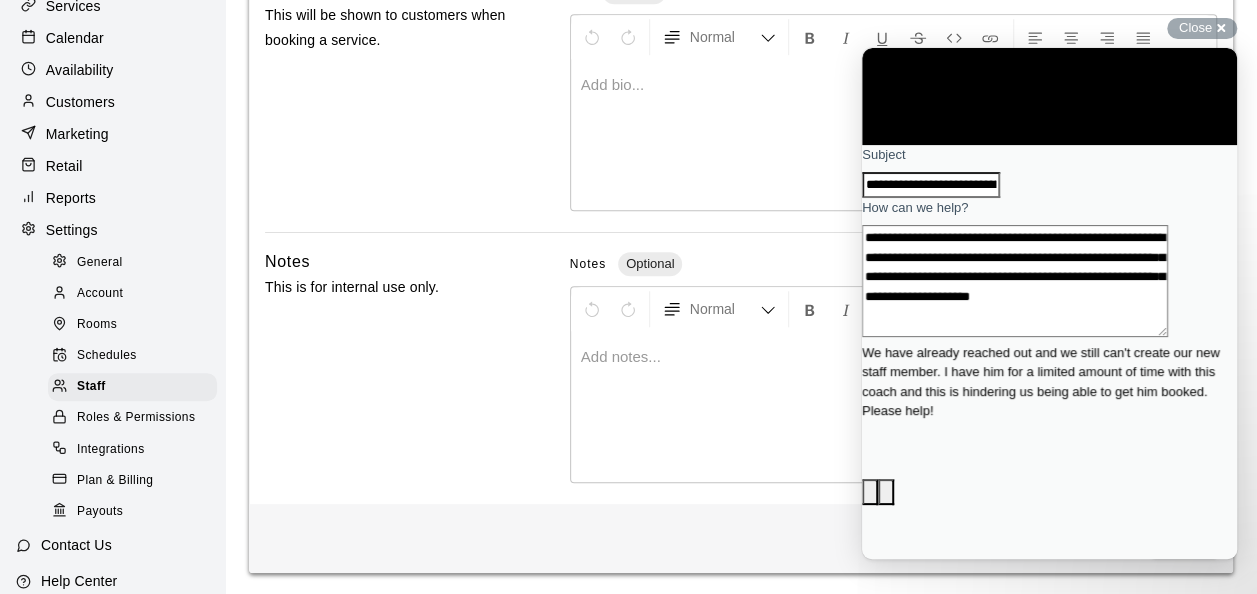 type on "**********" 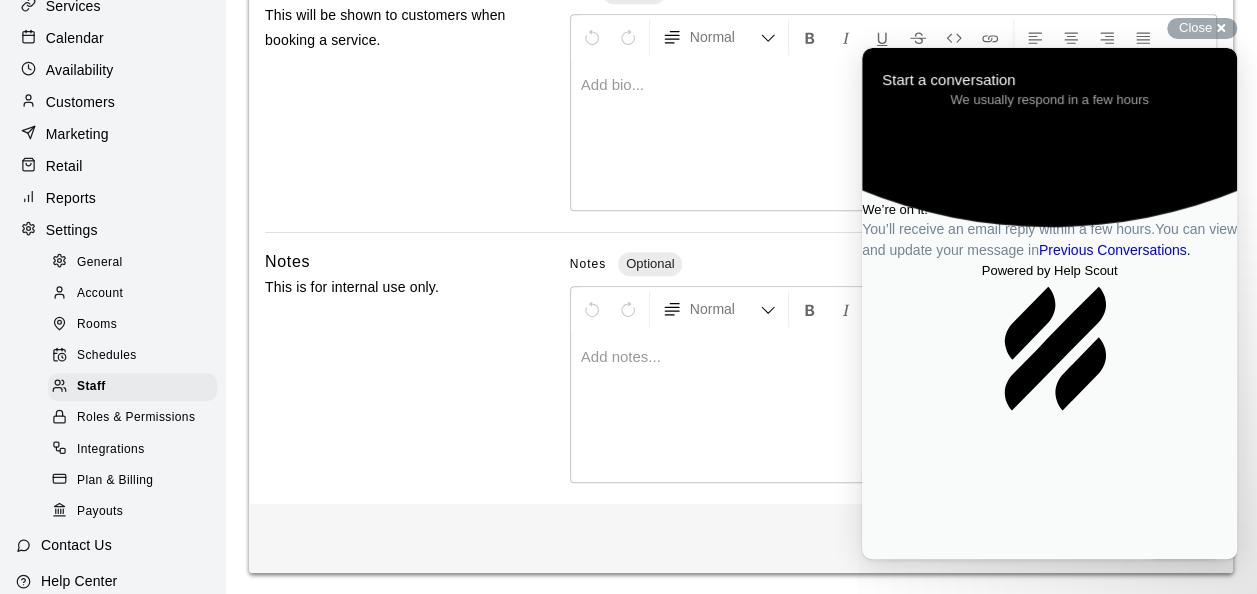 scroll, scrollTop: 0, scrollLeft: 0, axis: both 